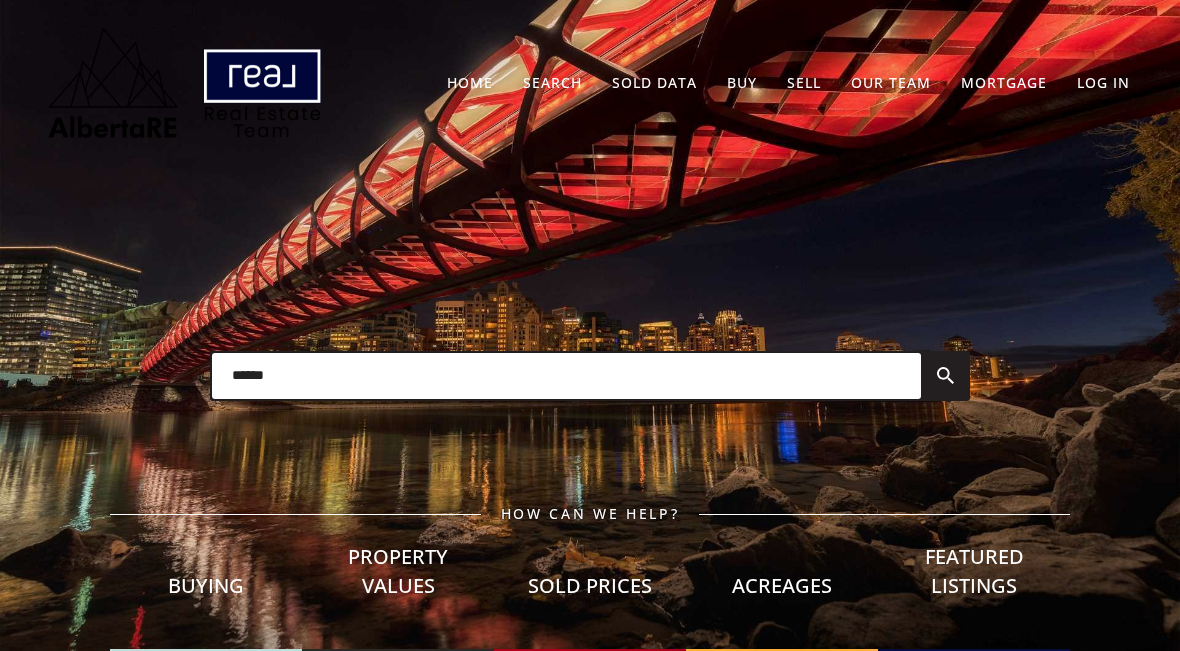 scroll, scrollTop: 0, scrollLeft: 0, axis: both 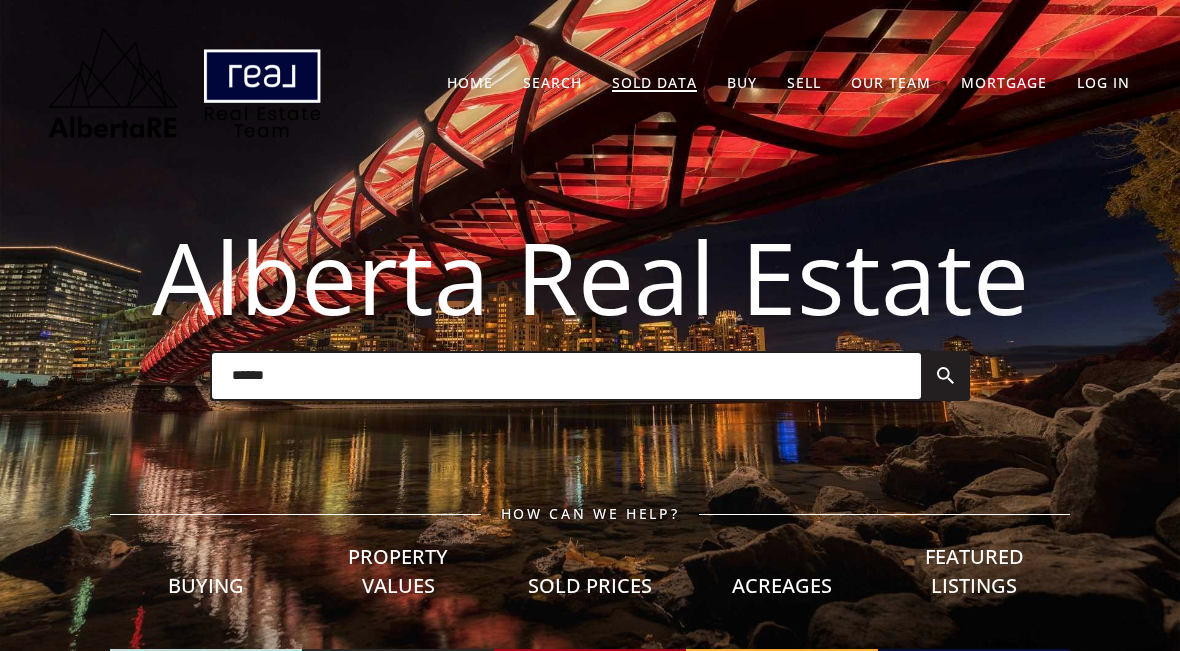click on "Sold Data" at bounding box center [654, 82] 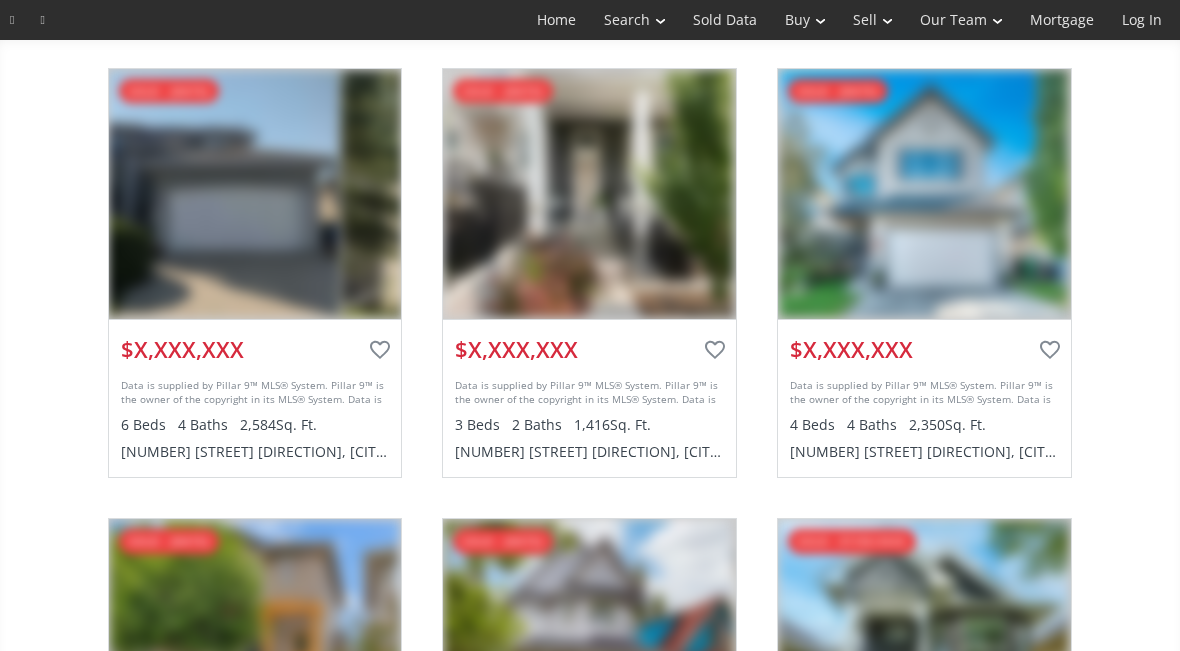 scroll, scrollTop: 0, scrollLeft: 0, axis: both 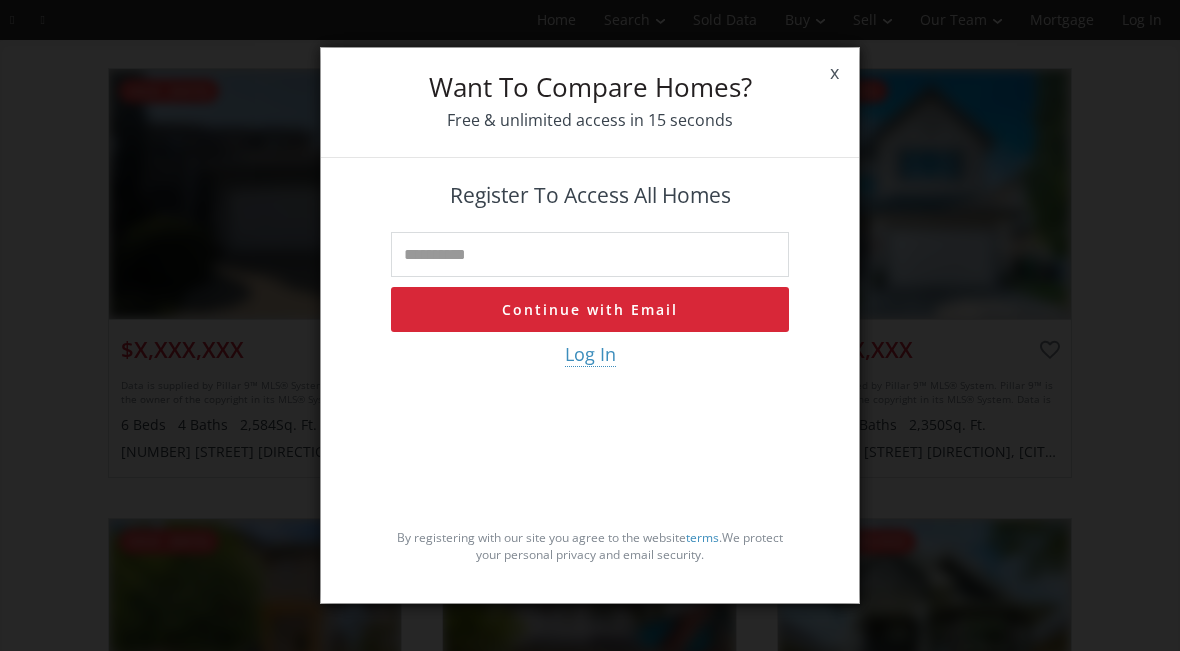 click at bounding box center [590, 254] 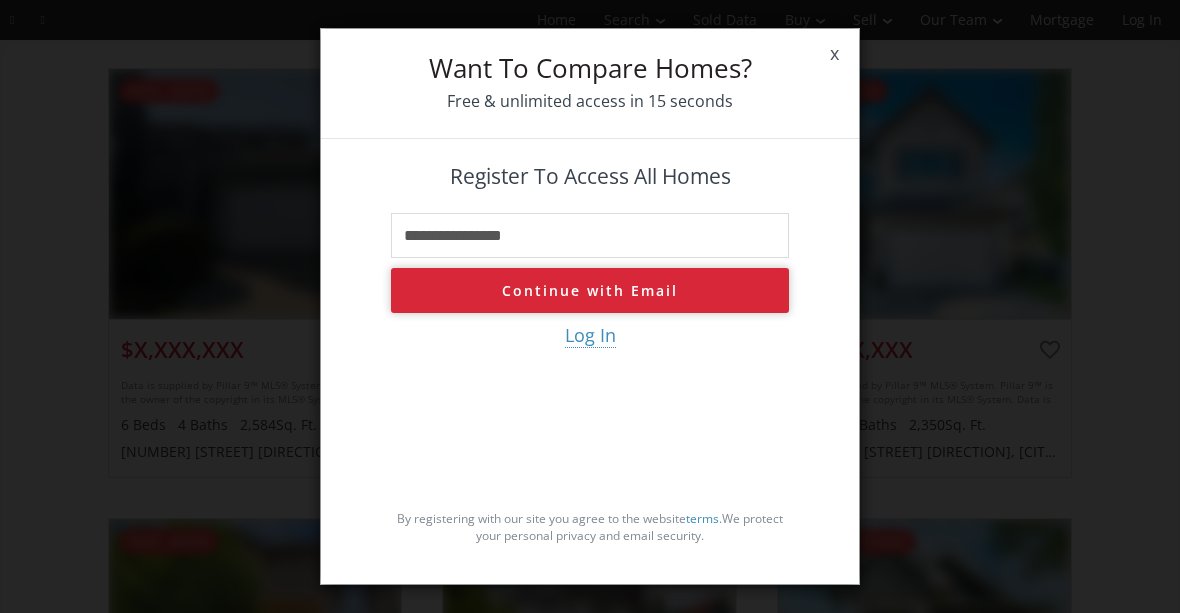 click on "Continue with Email" at bounding box center [590, 290] 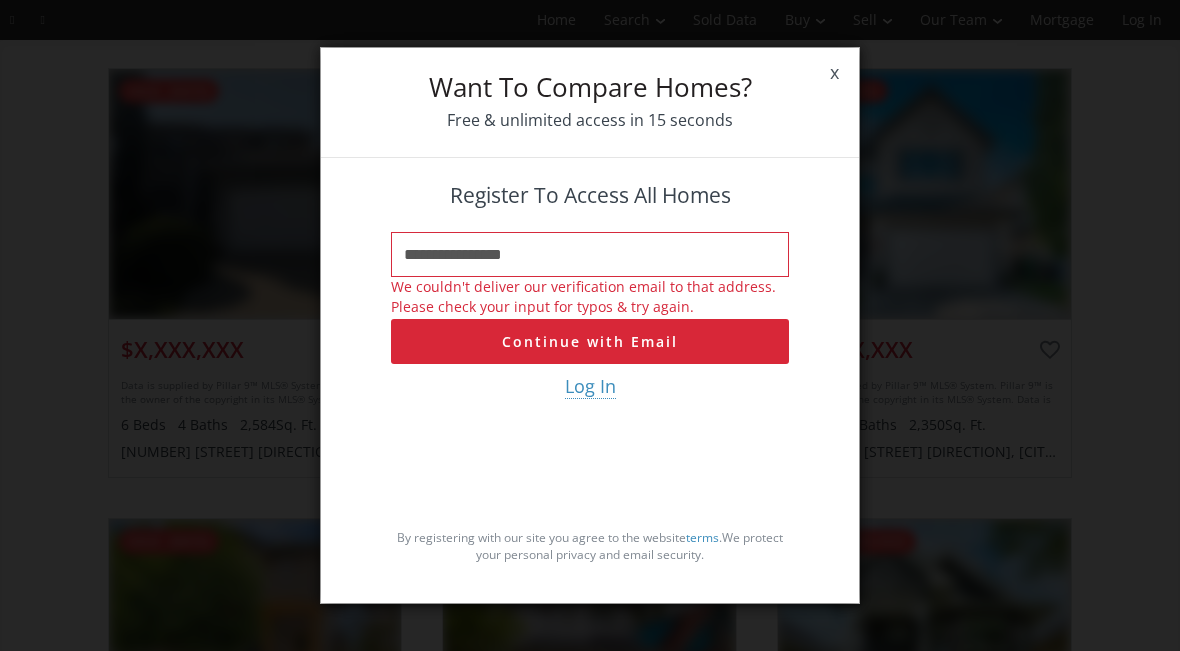 click on "**********" at bounding box center [590, 254] 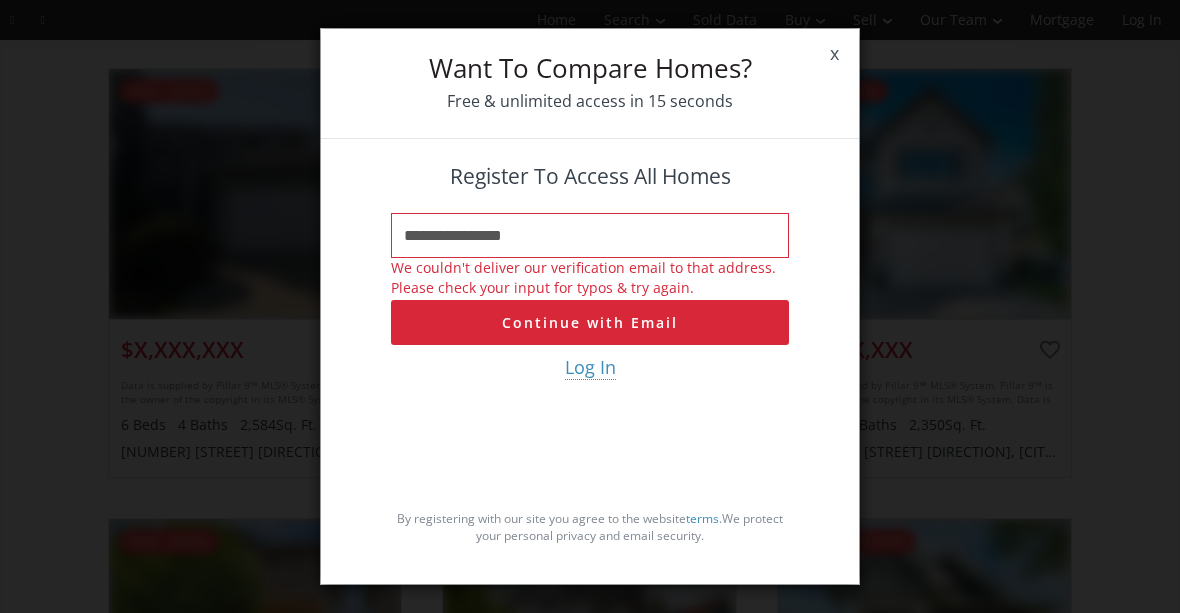 click on "**********" at bounding box center (590, 235) 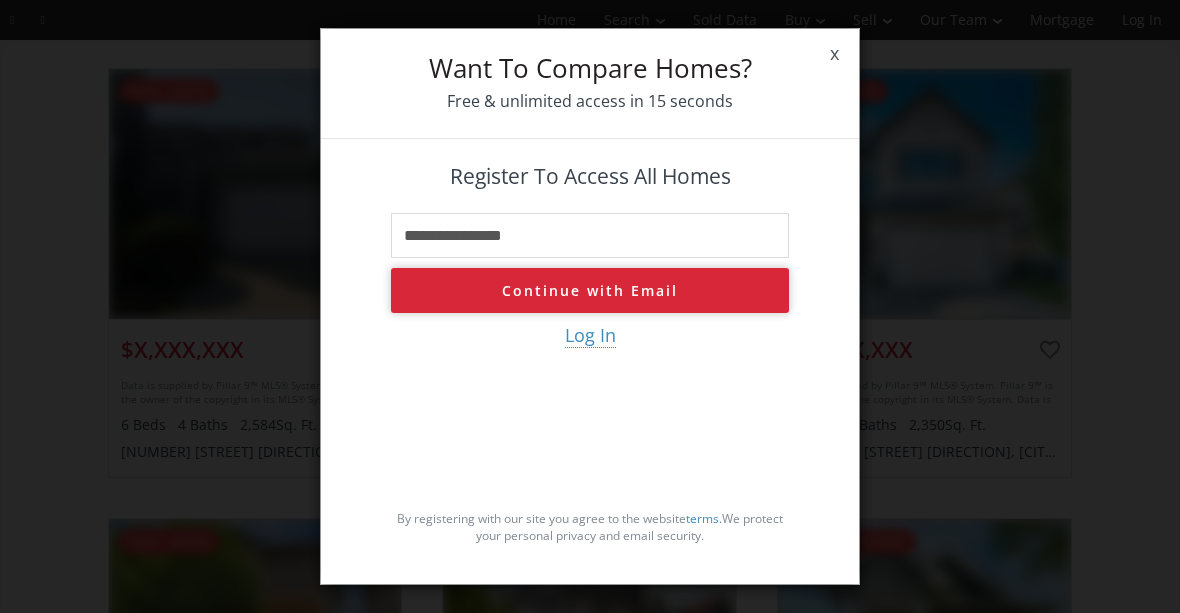 type on "**********" 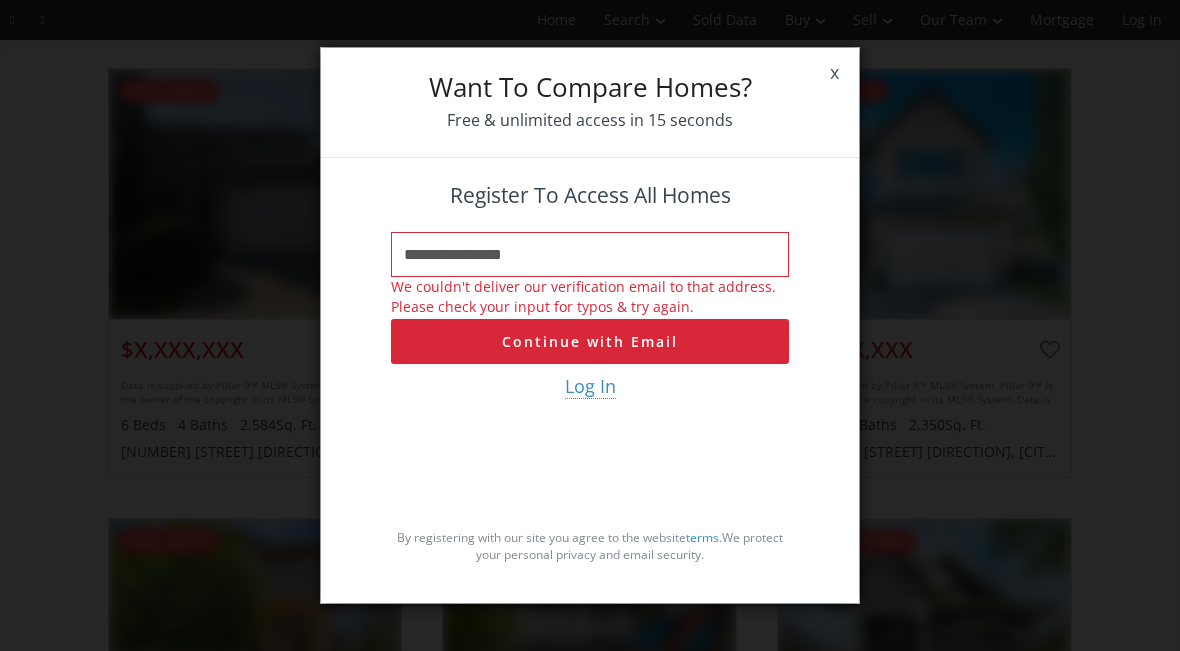click on "Log In" at bounding box center (590, 386) 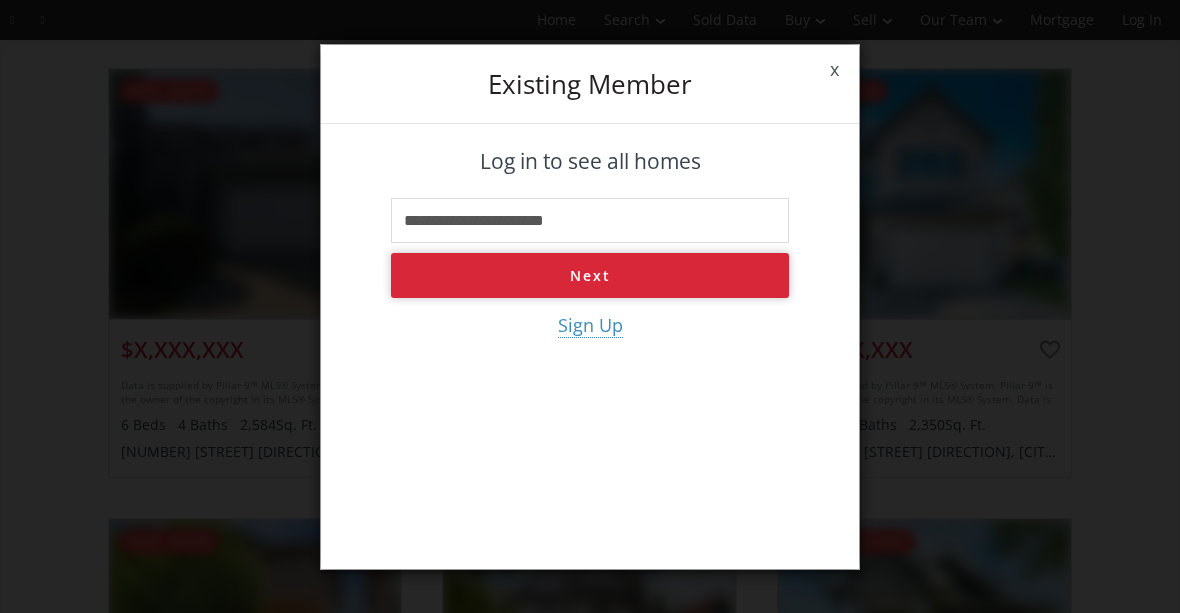 type on "**********" 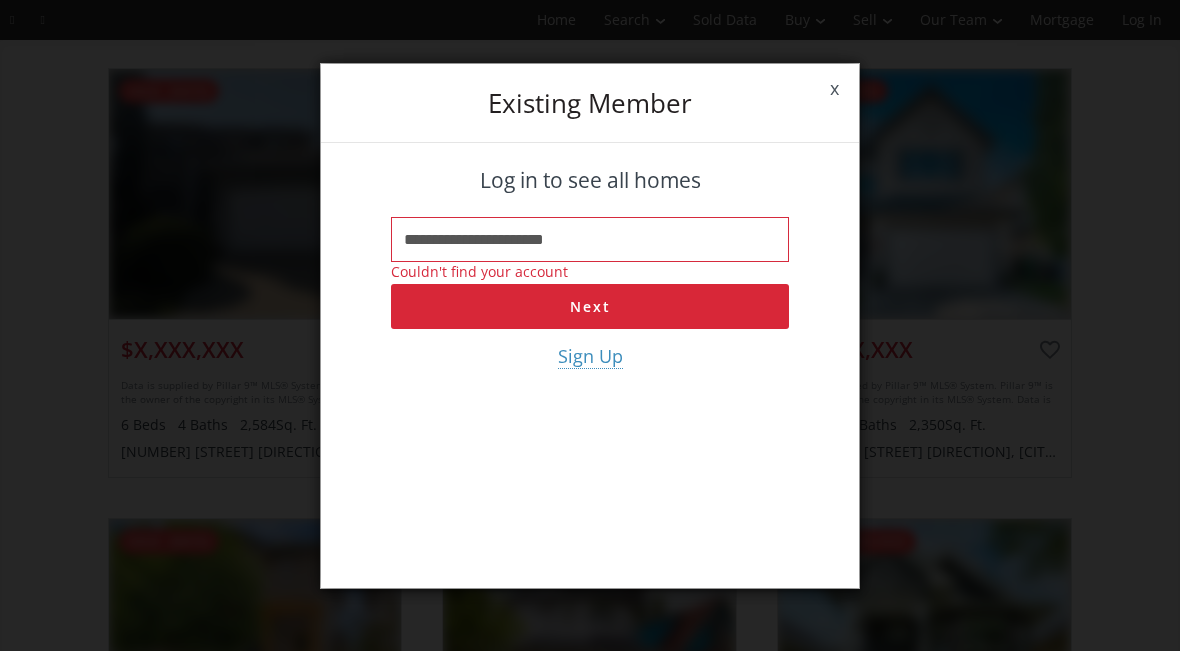 click on "Sign Up" at bounding box center (590, 356) 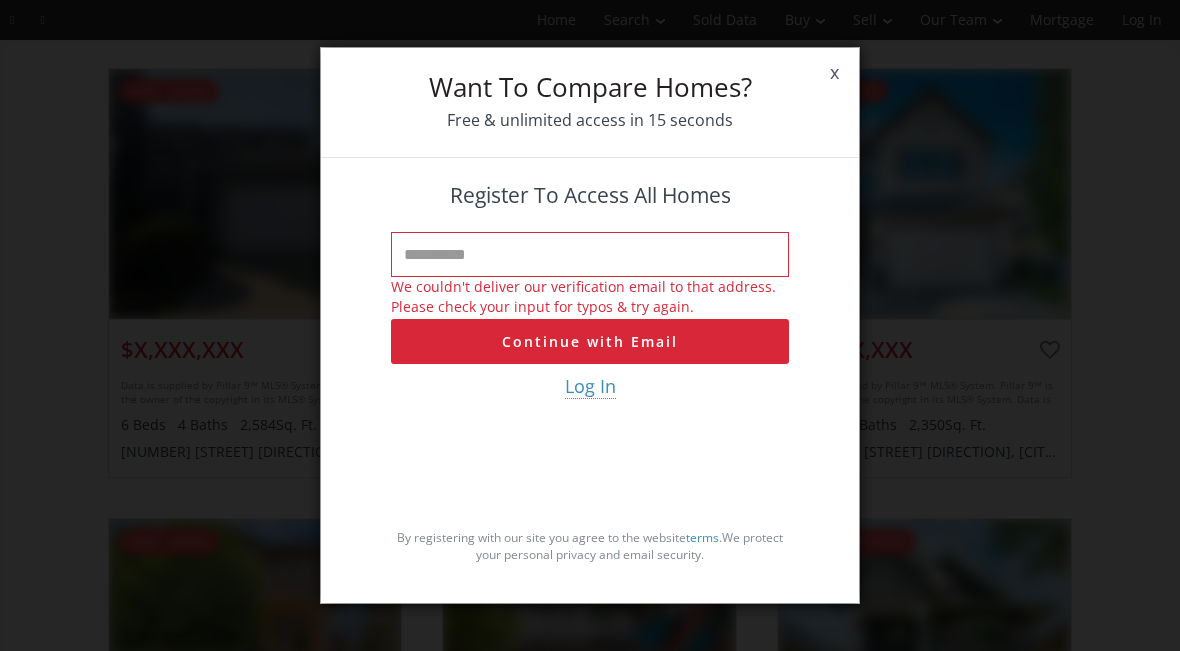 click at bounding box center (590, 254) 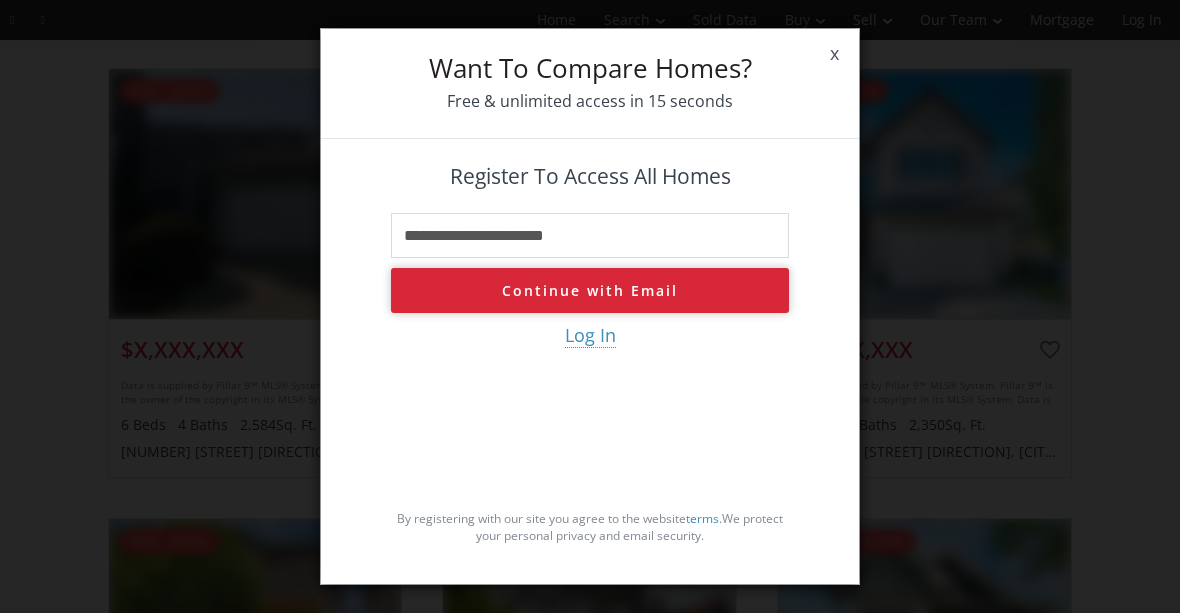 type on "**********" 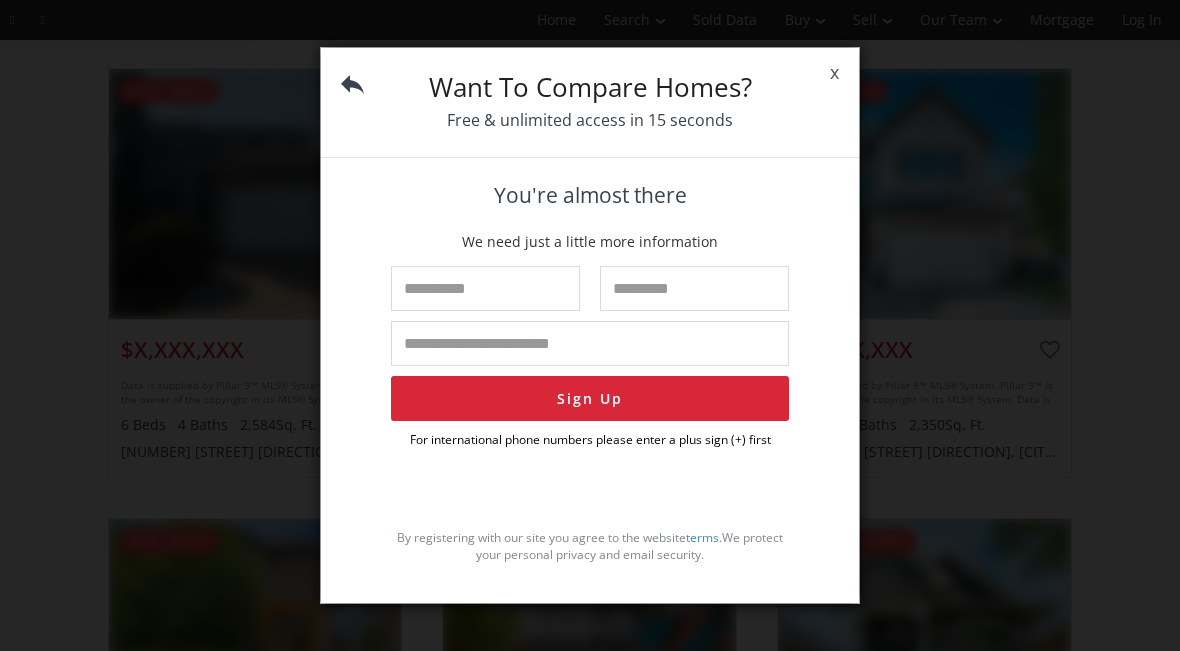 click at bounding box center [485, 288] 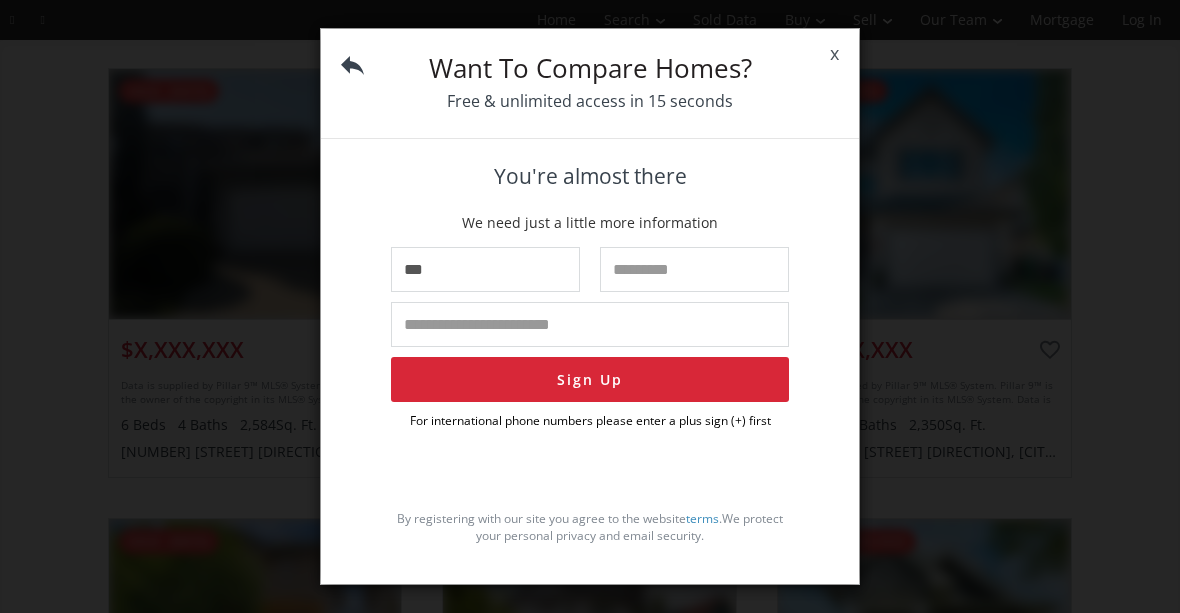 type on "***" 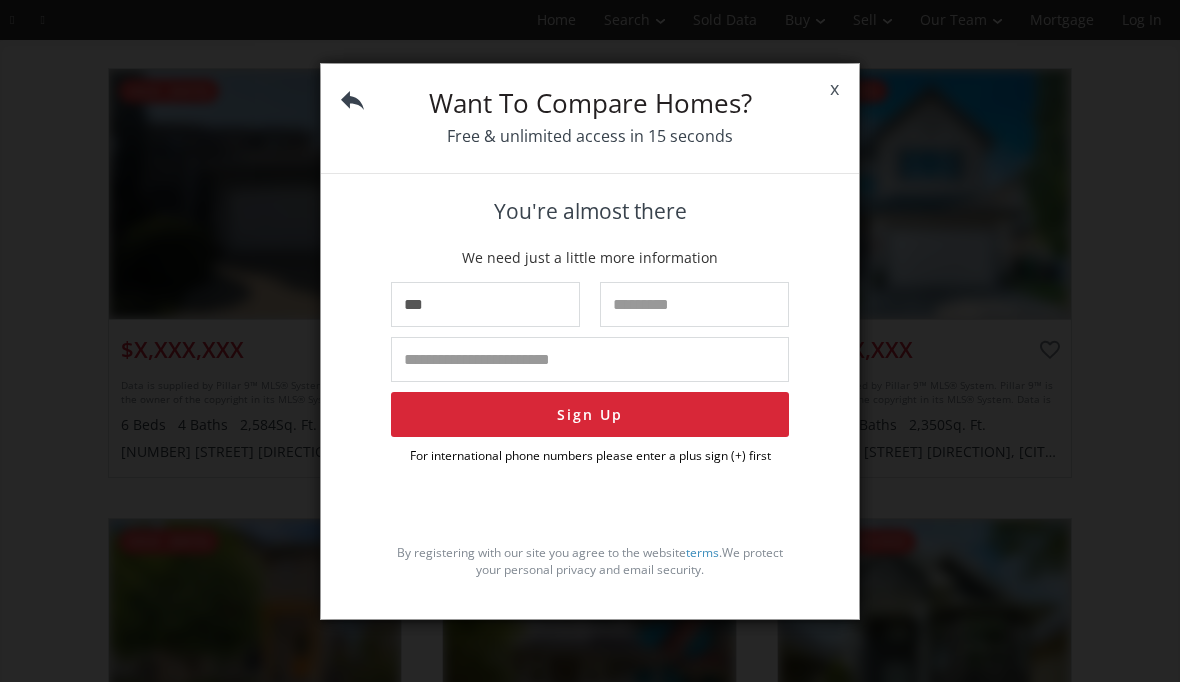 click at bounding box center [694, 304] 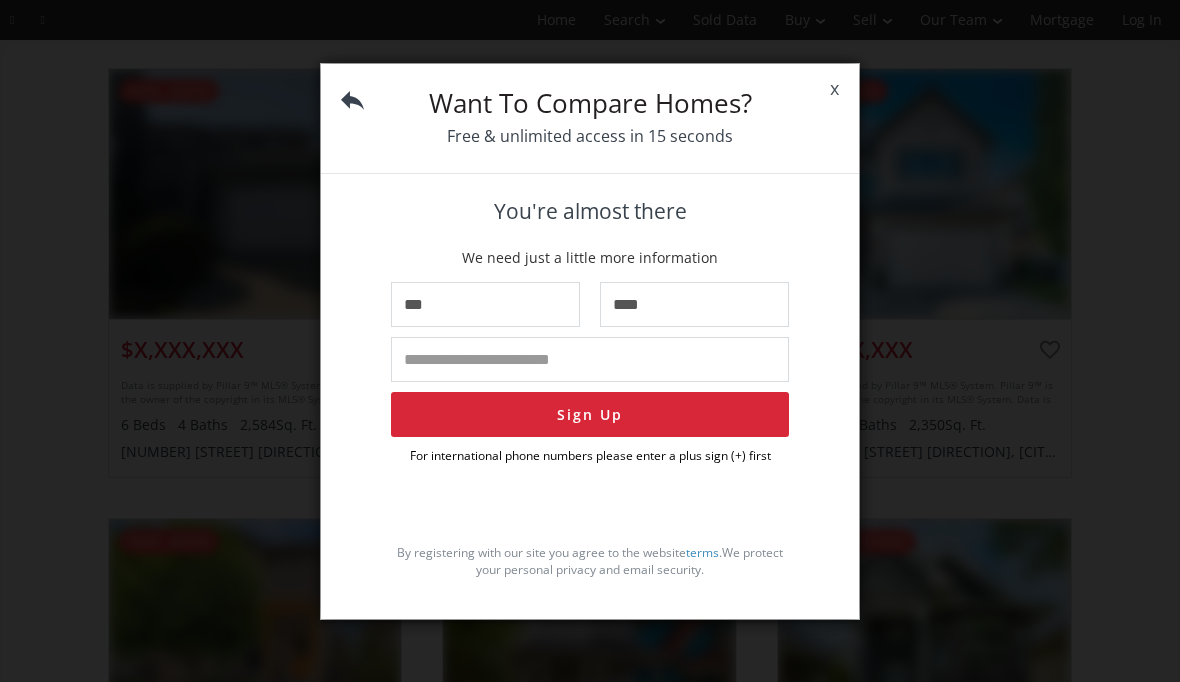 type on "****" 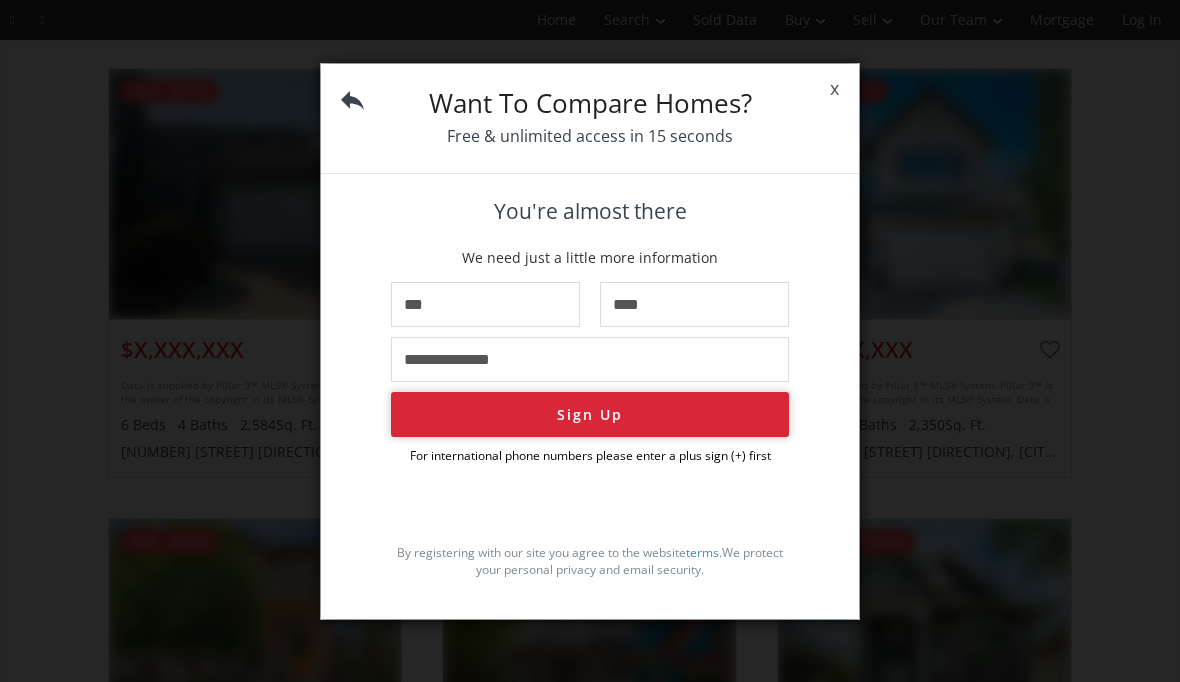 type on "**********" 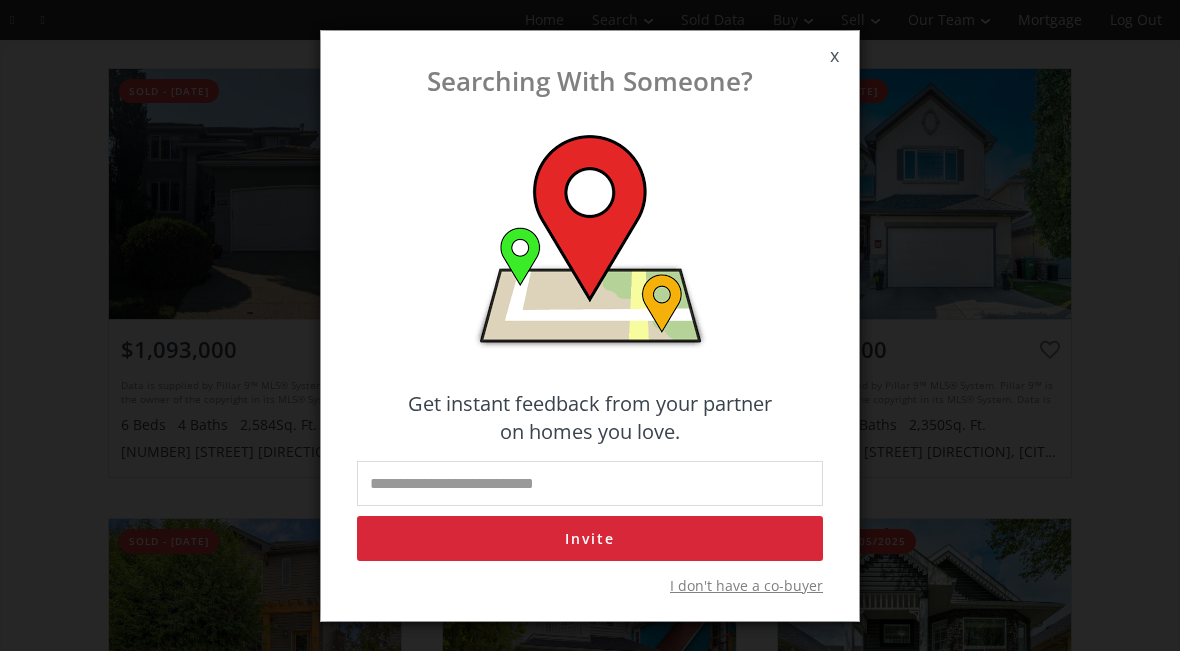 click on "x" at bounding box center [834, 56] 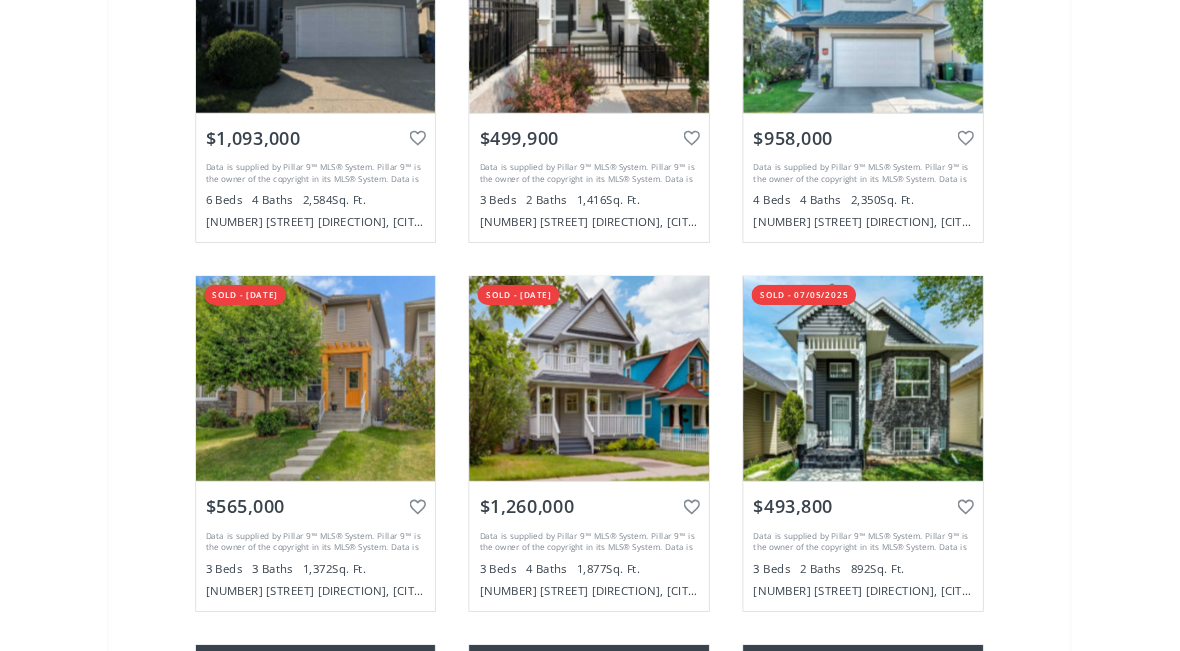 scroll, scrollTop: 0, scrollLeft: 0, axis: both 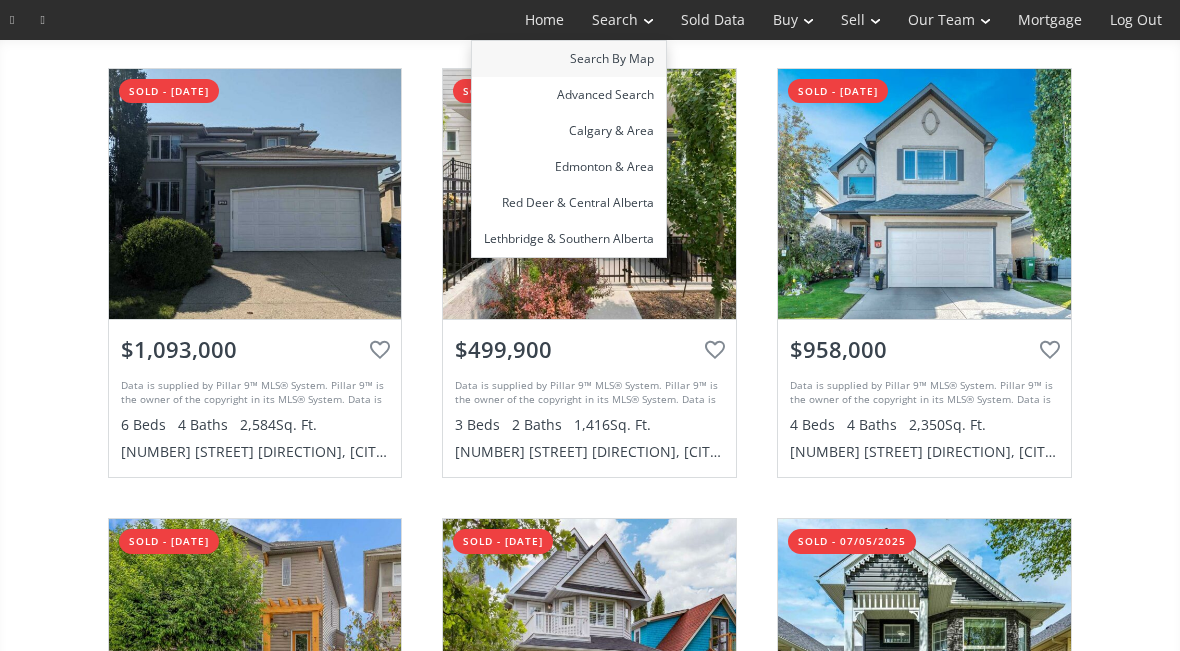 click on "Search By Map" at bounding box center (569, 59) 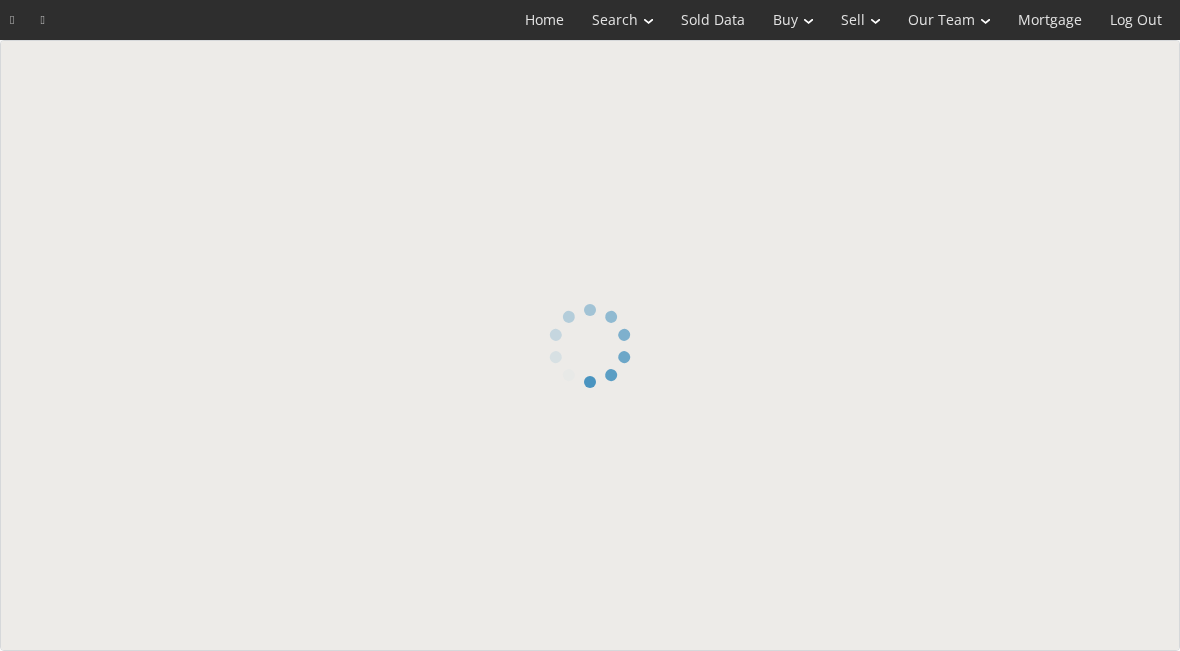 scroll, scrollTop: 0, scrollLeft: 0, axis: both 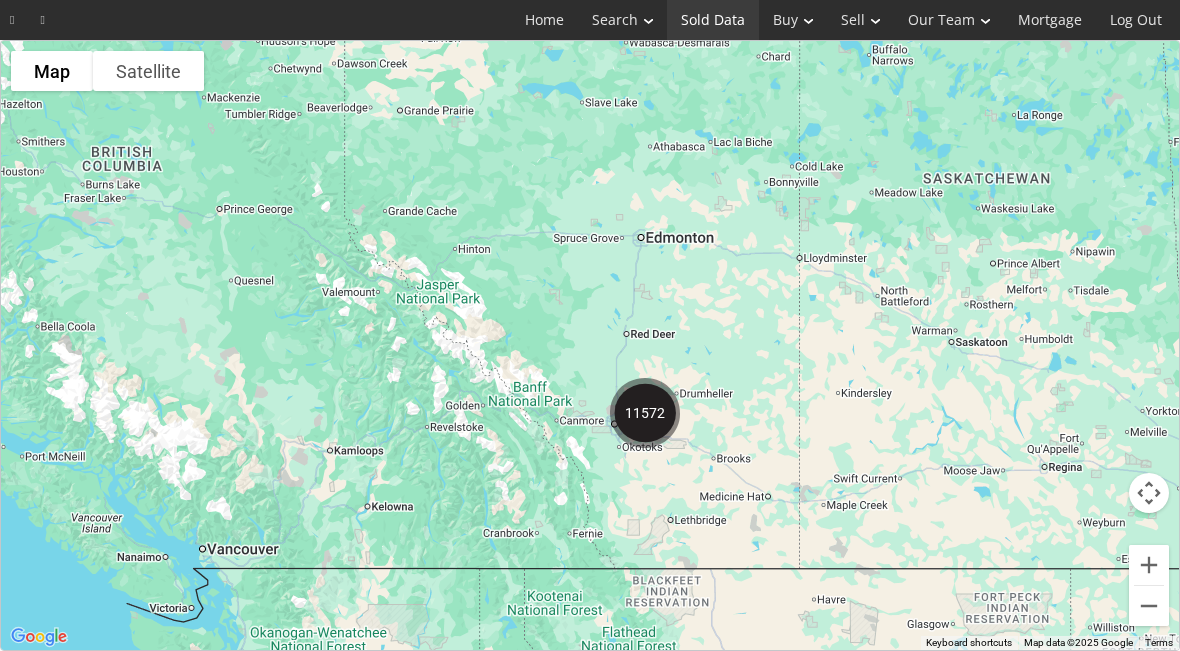 click on "Sold Data" at bounding box center (713, 20) 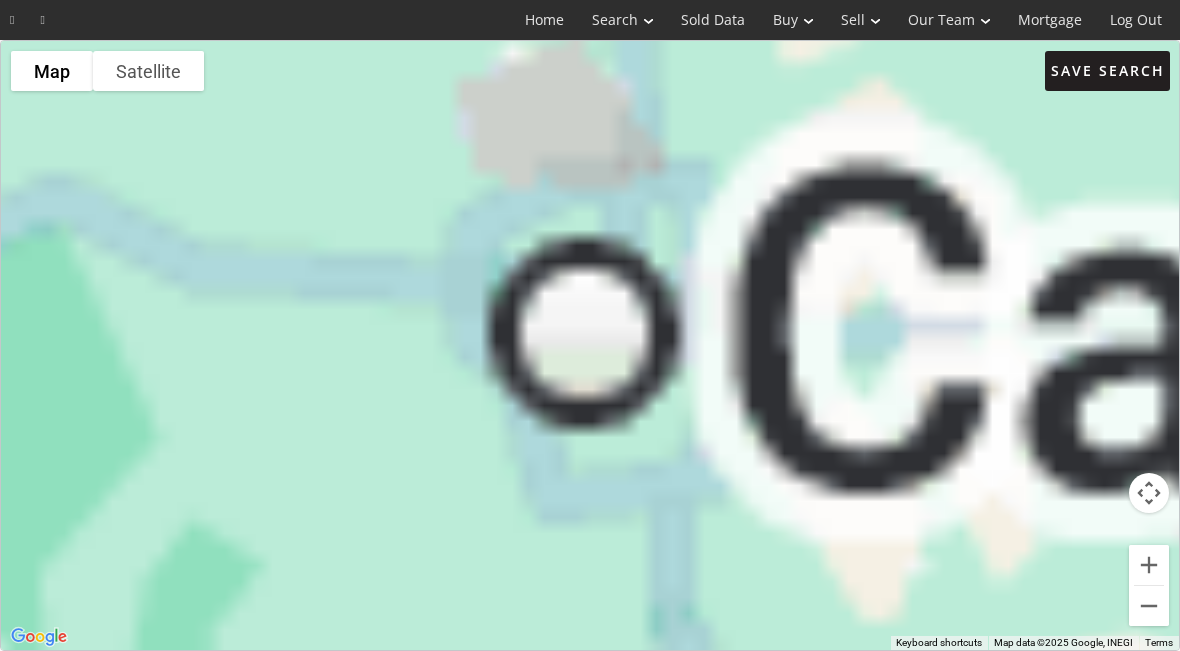 scroll, scrollTop: 0, scrollLeft: 0, axis: both 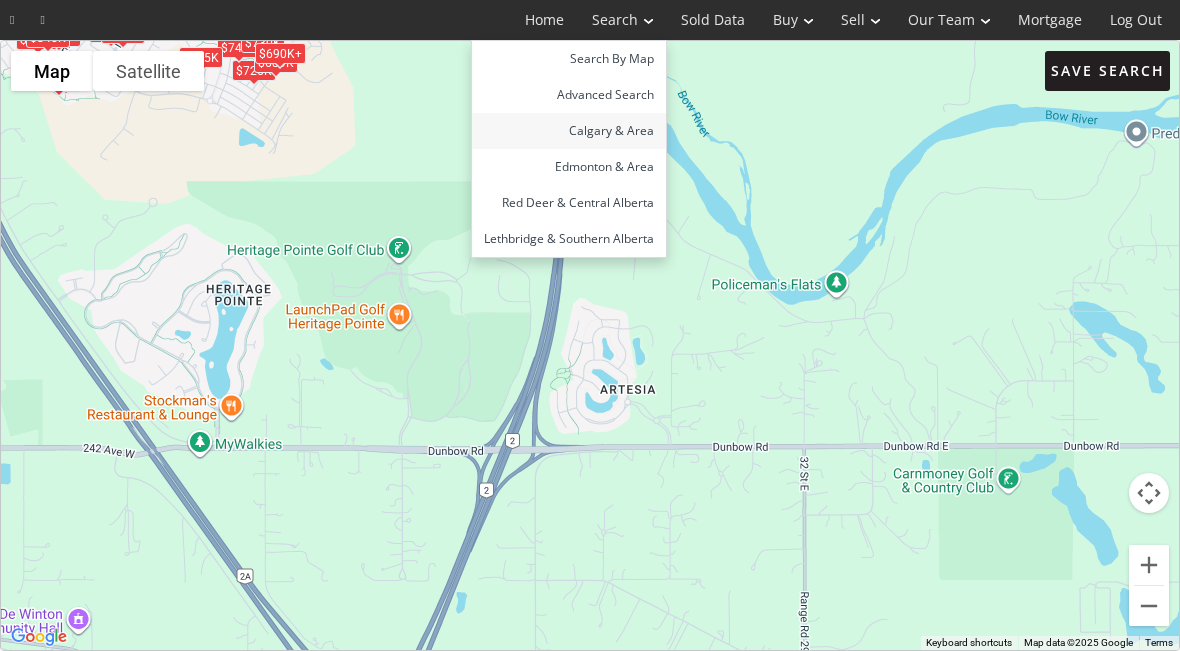 click on "Calgary & Area" at bounding box center (569, 131) 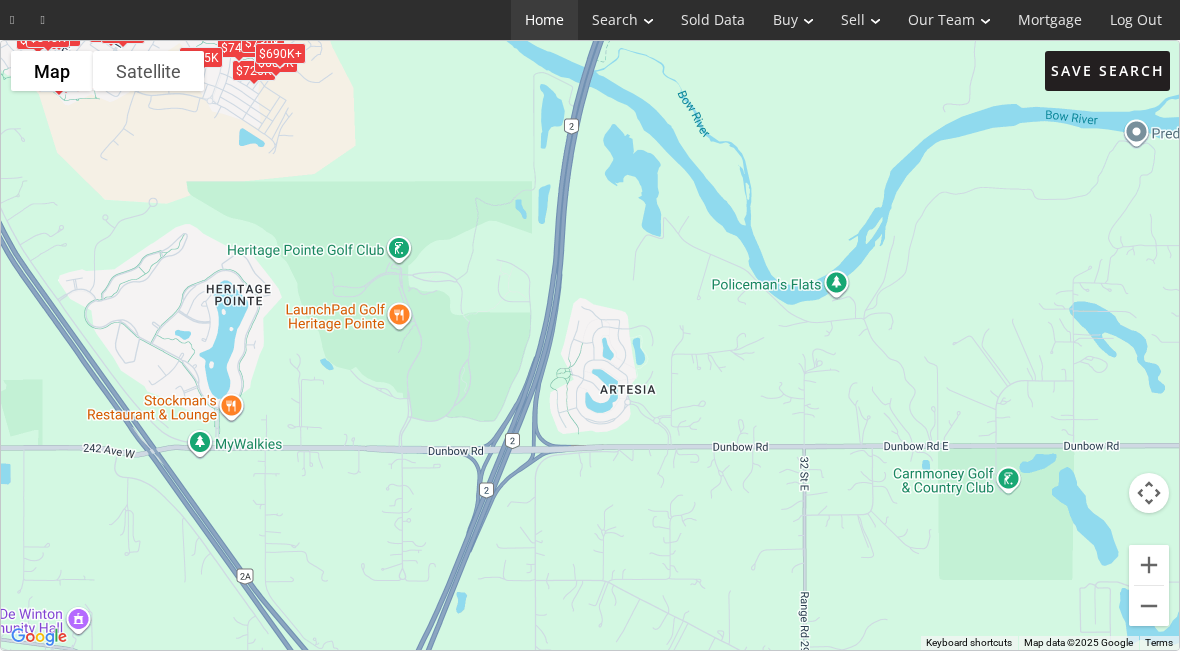 click on "Home" at bounding box center [544, 20] 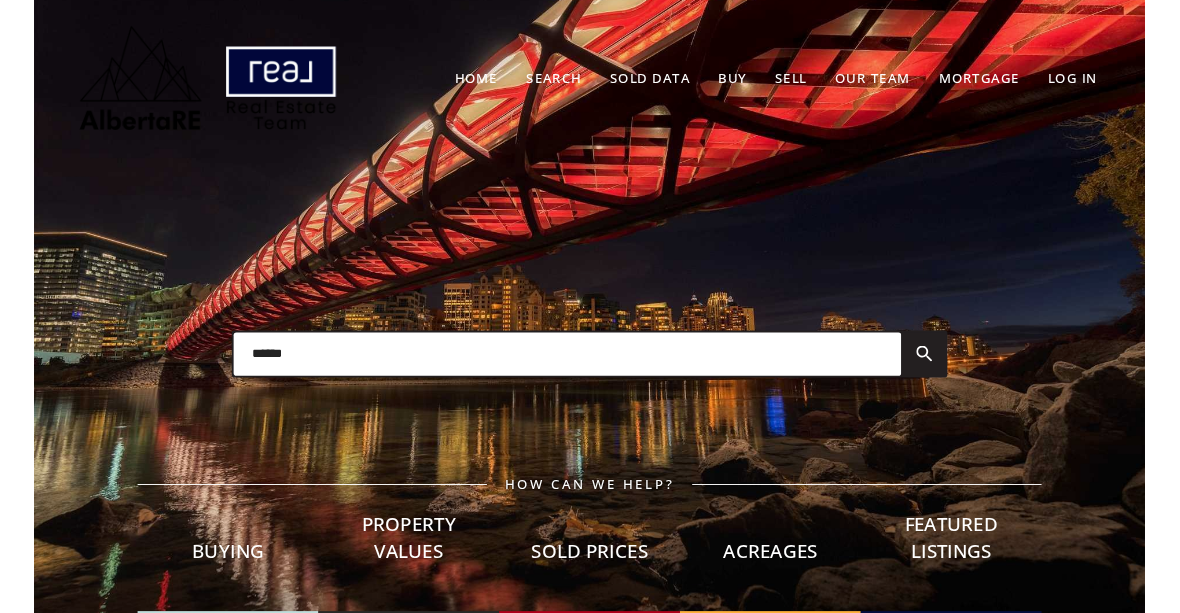 scroll, scrollTop: 0, scrollLeft: 0, axis: both 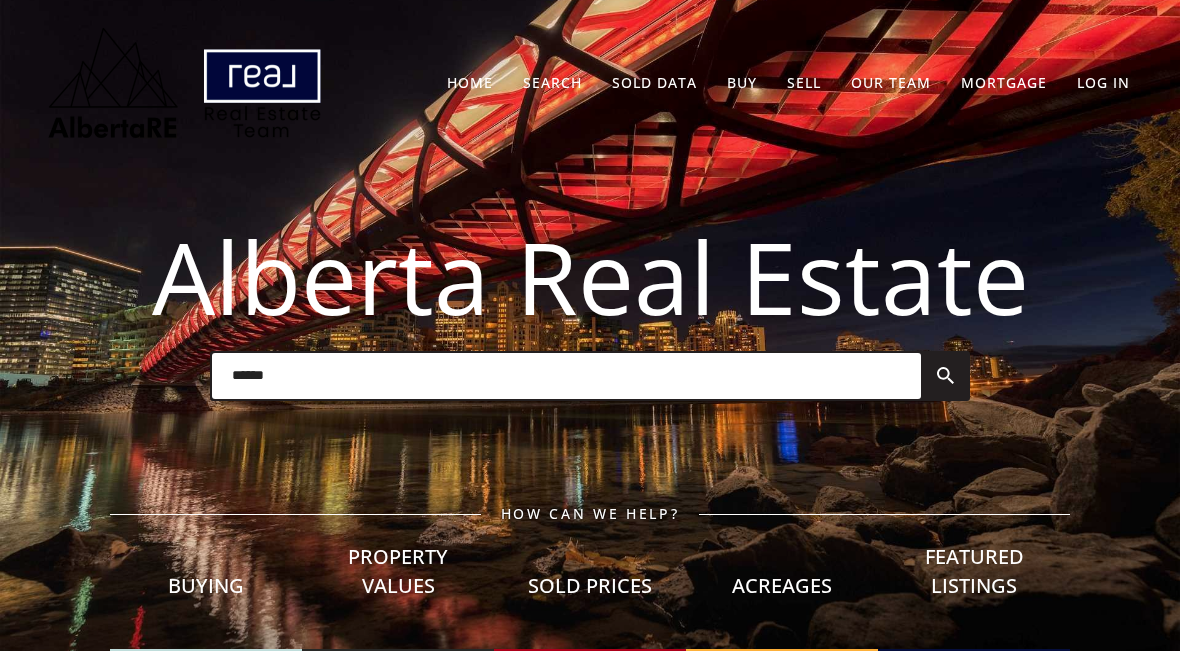 click at bounding box center [566, 376] 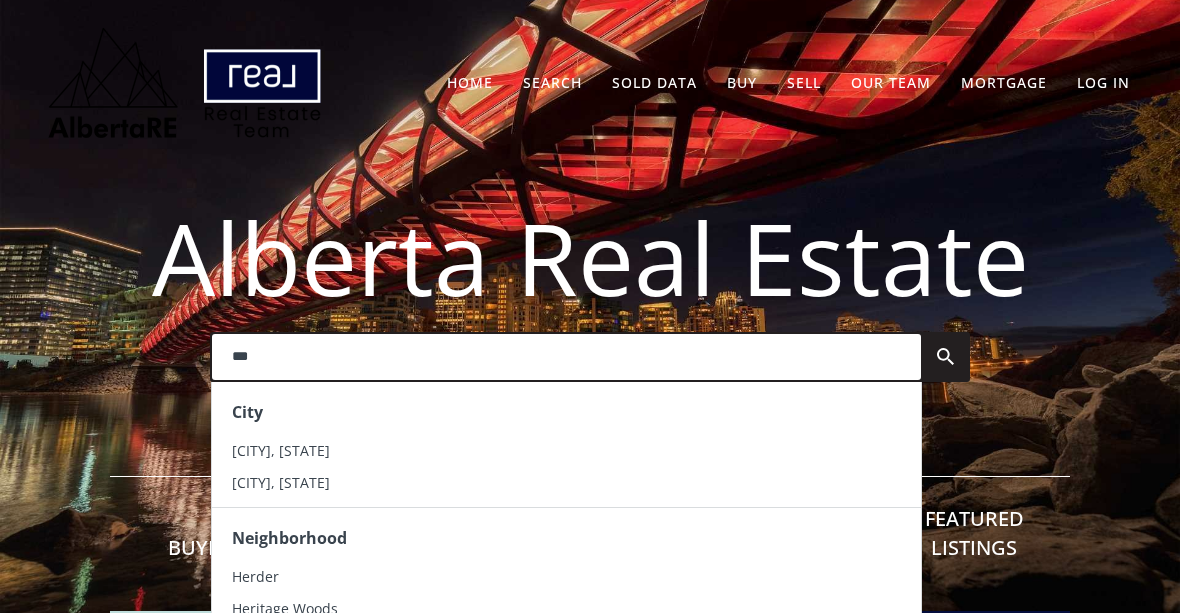 type on "***" 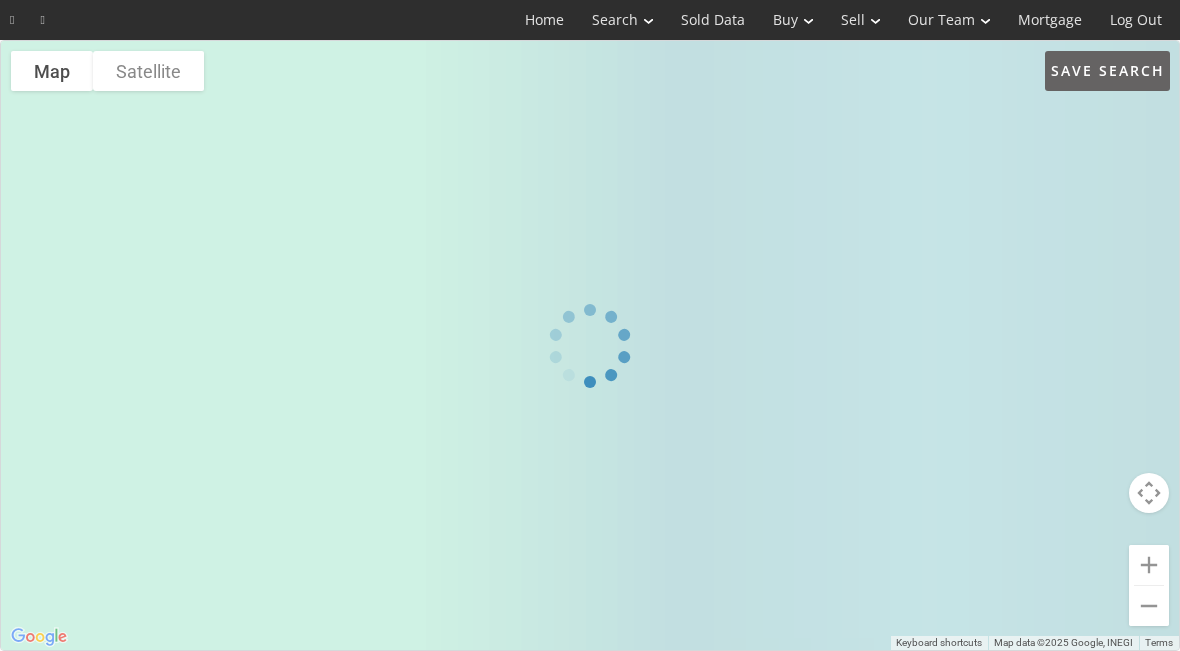 scroll, scrollTop: 0, scrollLeft: 0, axis: both 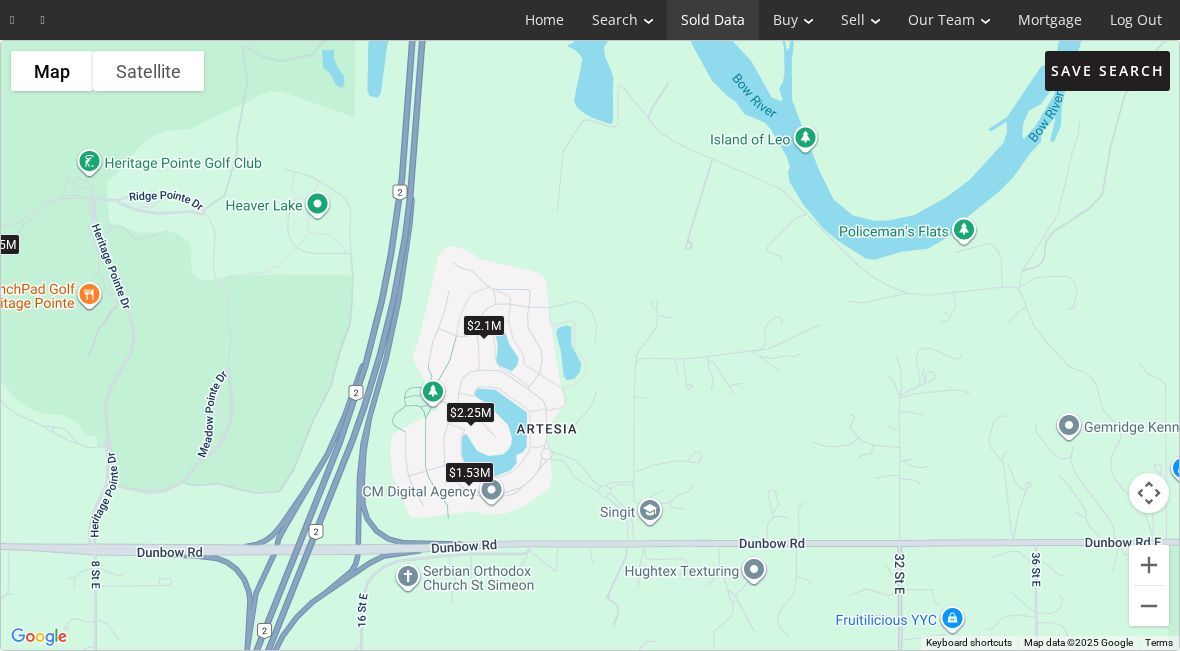 click on "Sold Data" at bounding box center [713, 20] 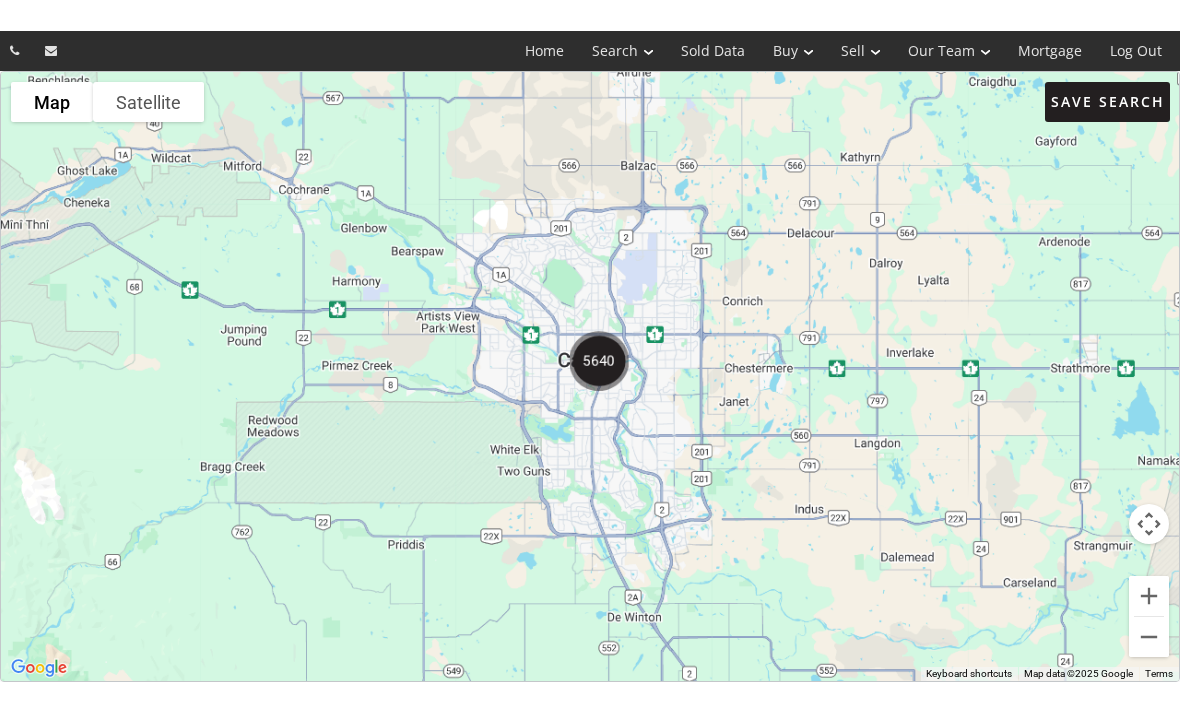 scroll, scrollTop: 0, scrollLeft: 0, axis: both 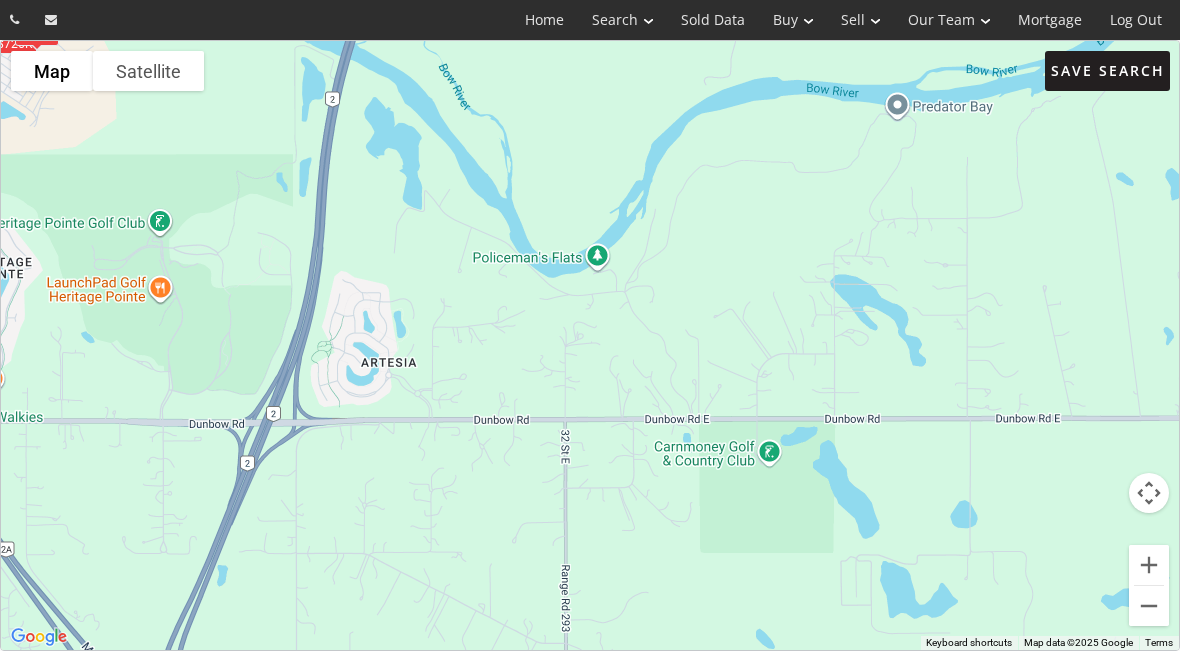 click on "Save Search" at bounding box center (1107, 71) 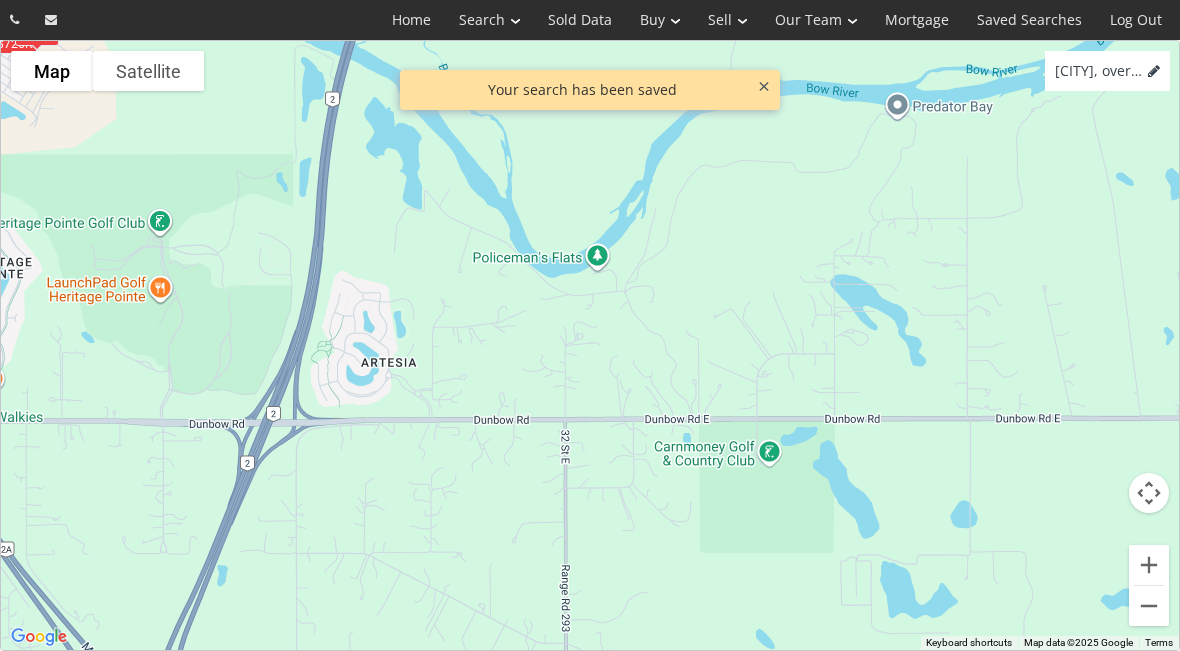 click on "[CITY], over [PRICE]" at bounding box center (1107, 71) 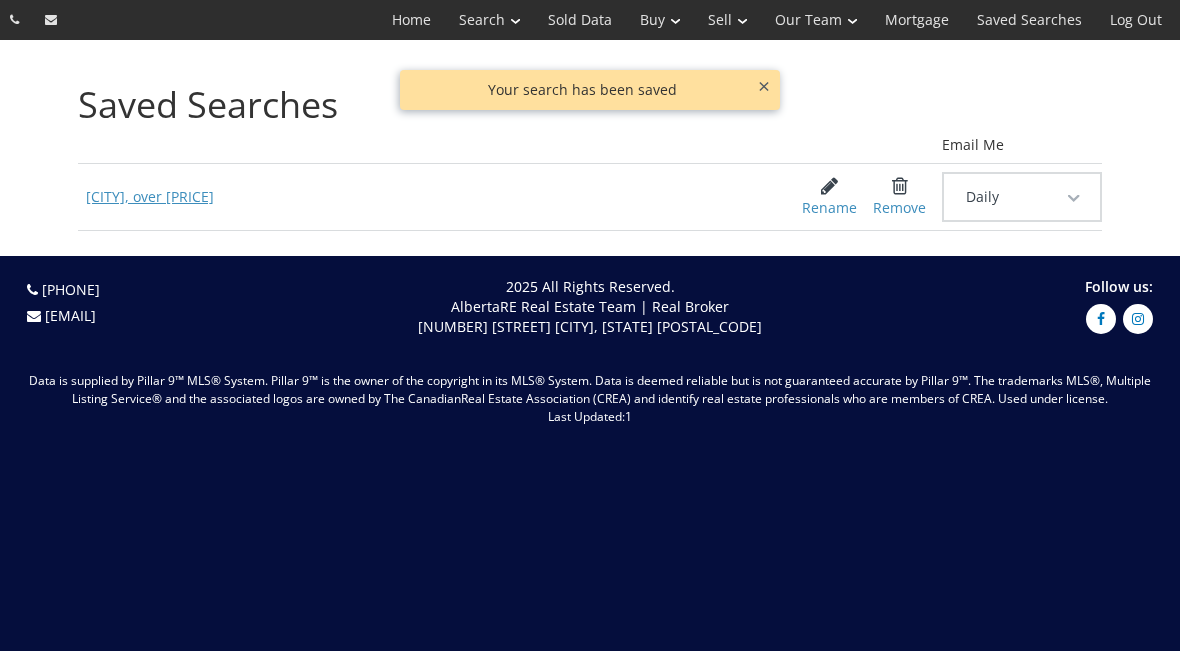 click on "[CITY], over [PRICE]" at bounding box center [425, 197] 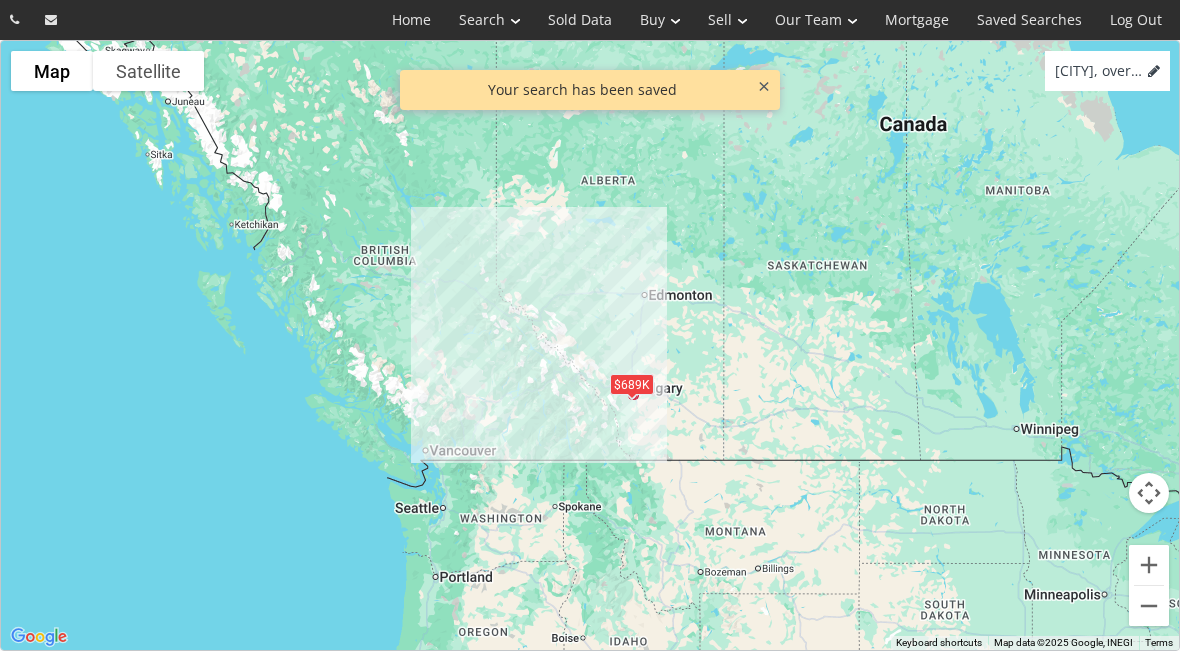 click on "[CITY], over [PRICE]" at bounding box center (1107, 71) 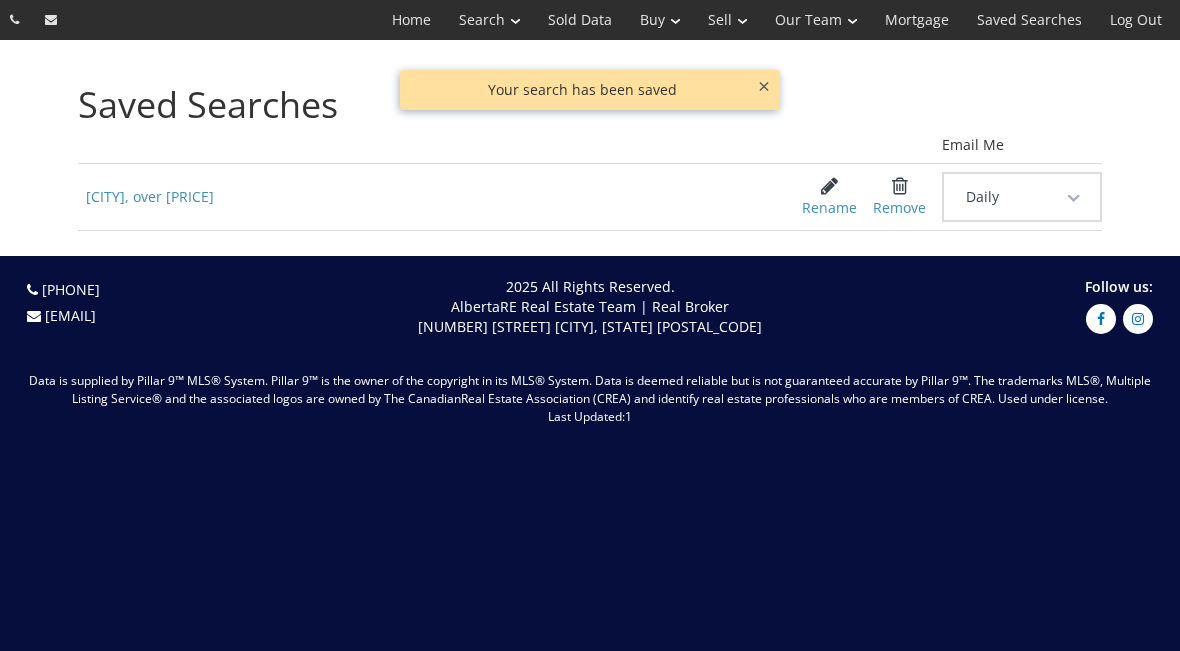 click on "Remove" at bounding box center (829, 197) 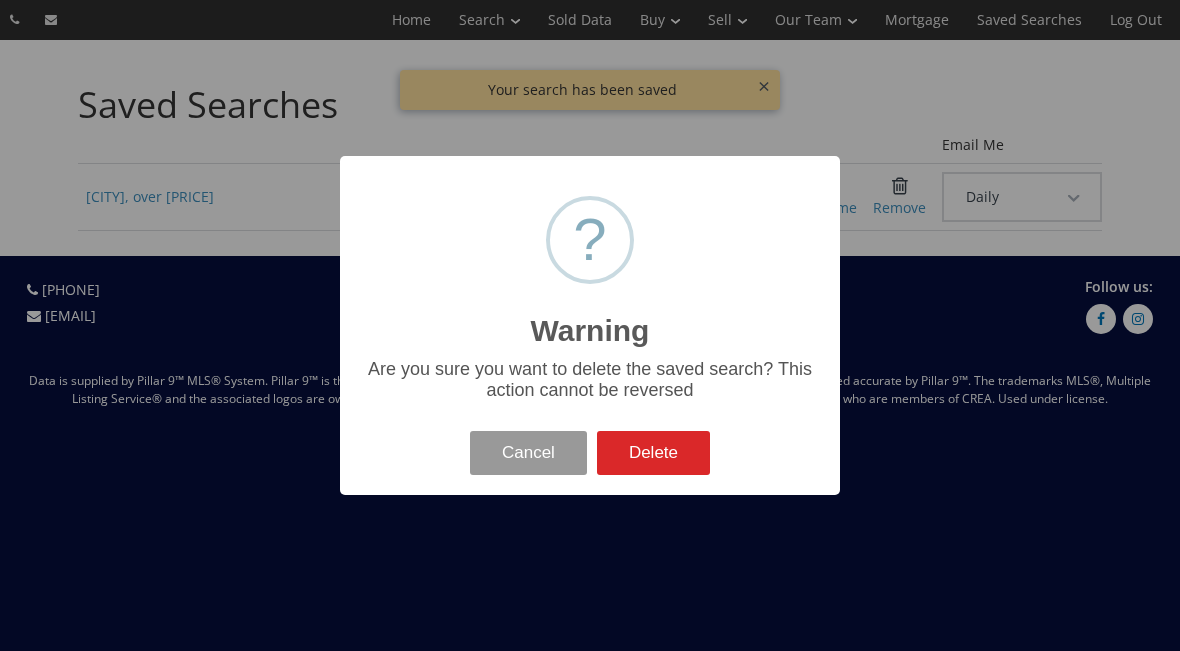 click on "Cancel" at bounding box center (528, 453) 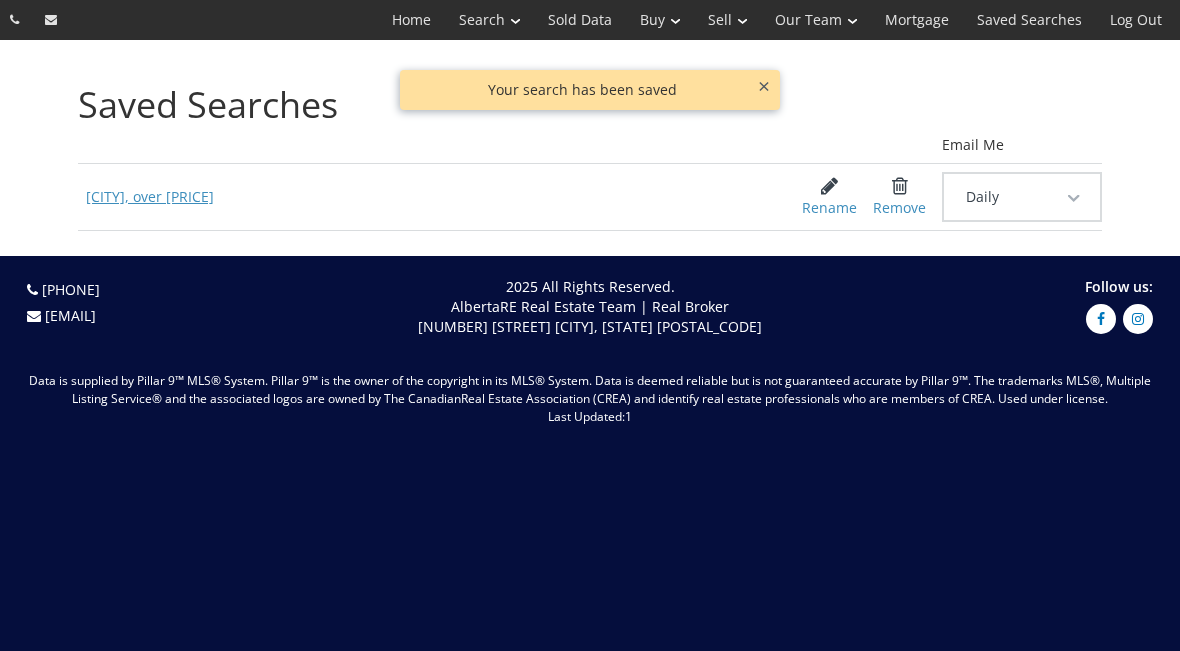 click on "Calgary, over $200K" at bounding box center [425, 197] 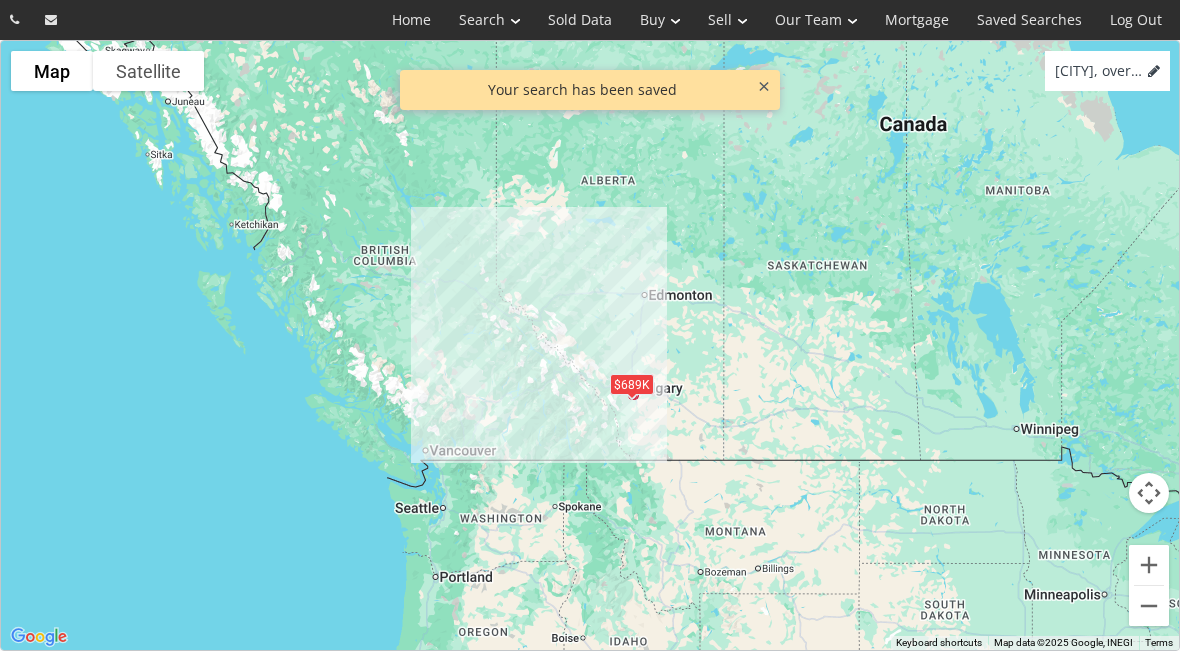click on "Calgary, over $200K" at bounding box center [1107, 71] 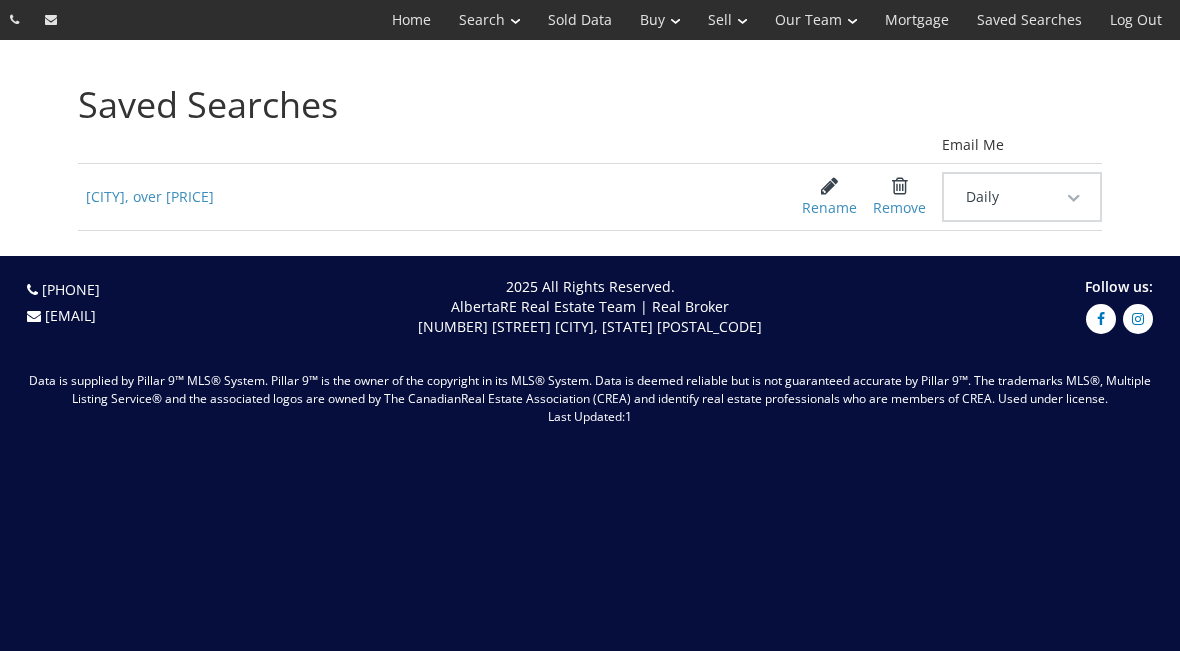 click on "Daily" at bounding box center [1022, 197] 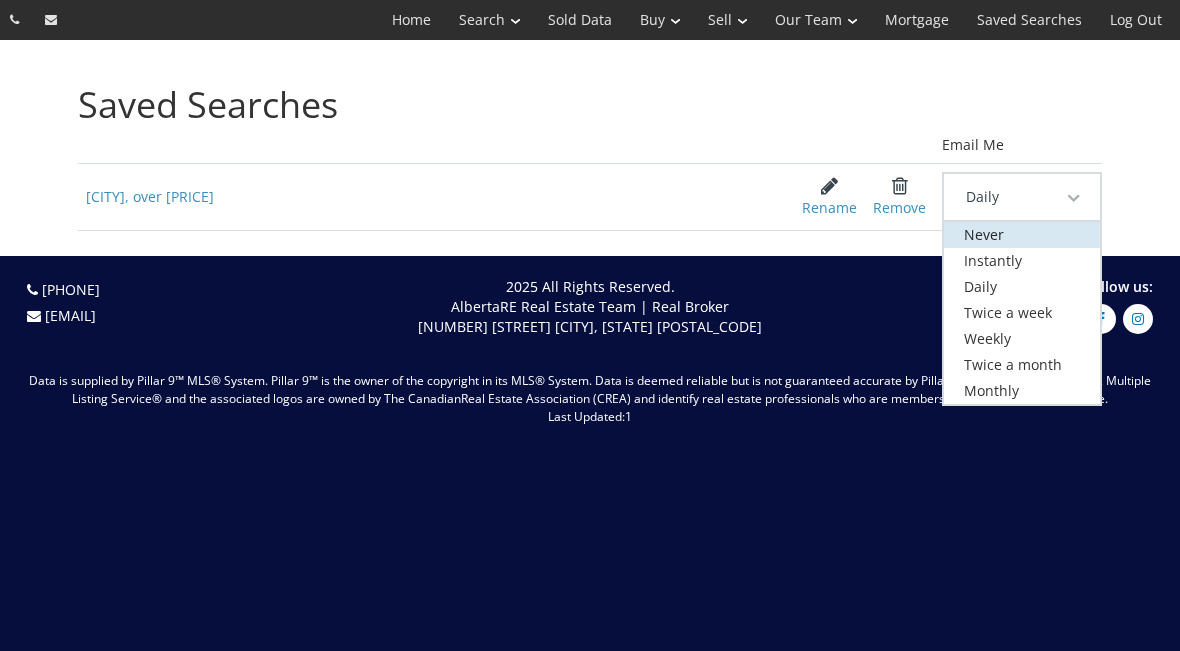 click on "Never" at bounding box center [1022, 235] 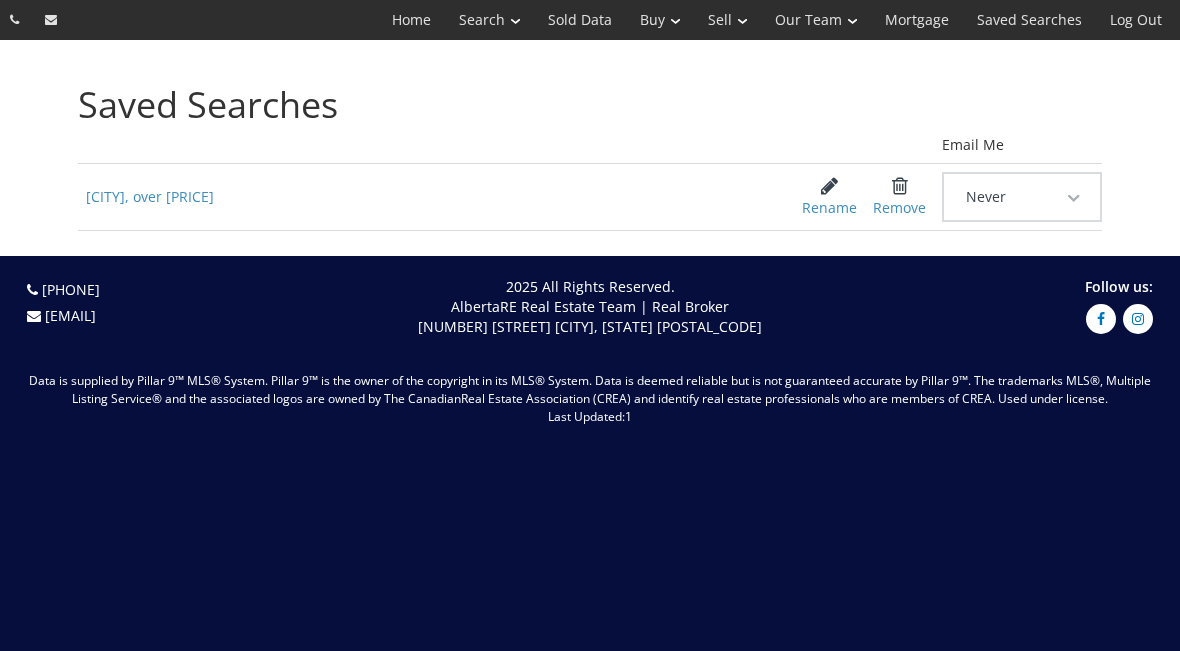 click on "Rename" at bounding box center [829, 208] 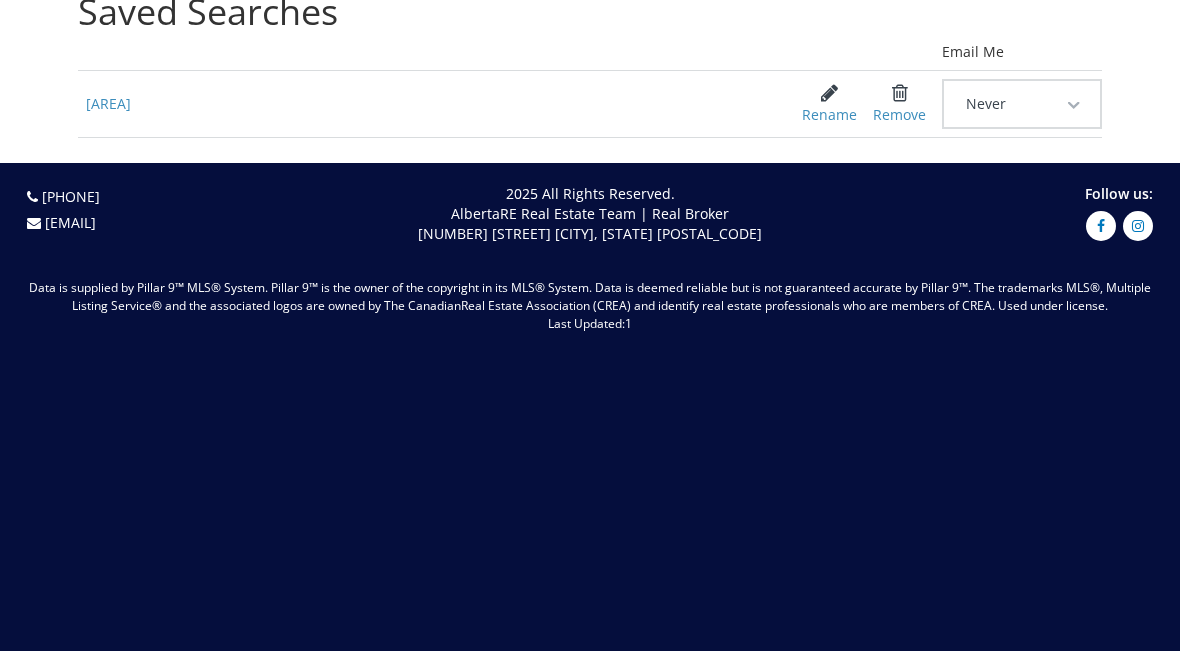 scroll, scrollTop: 0, scrollLeft: 0, axis: both 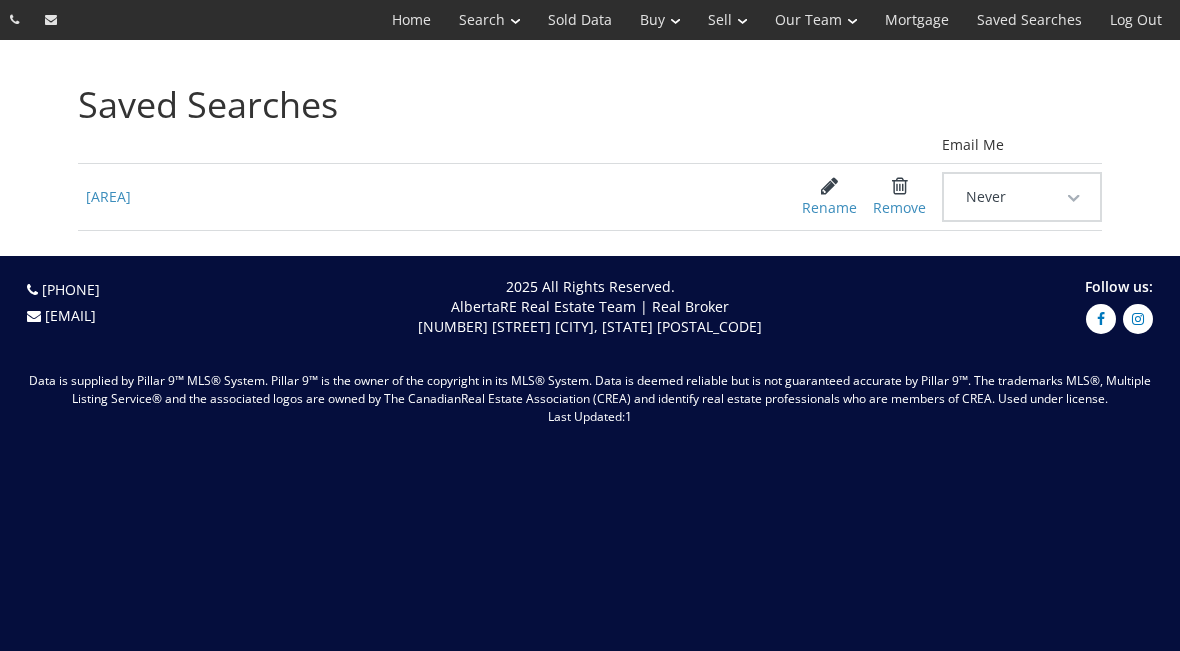 click at bounding box center (900, 186) 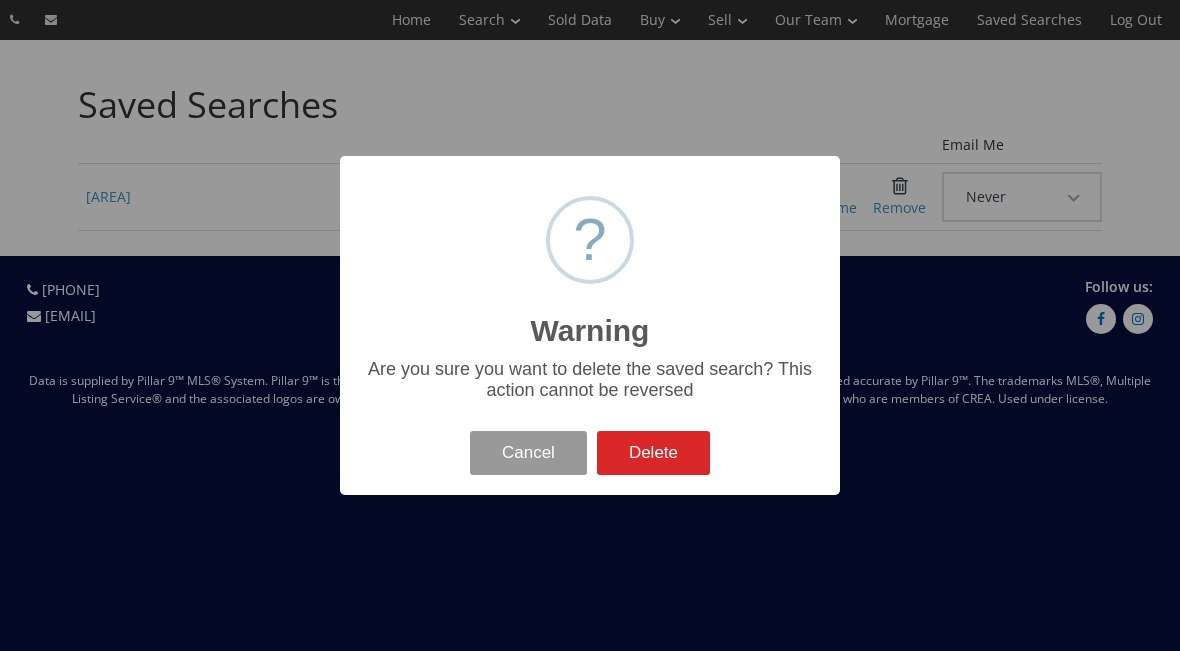 click on "Delete" at bounding box center [653, 453] 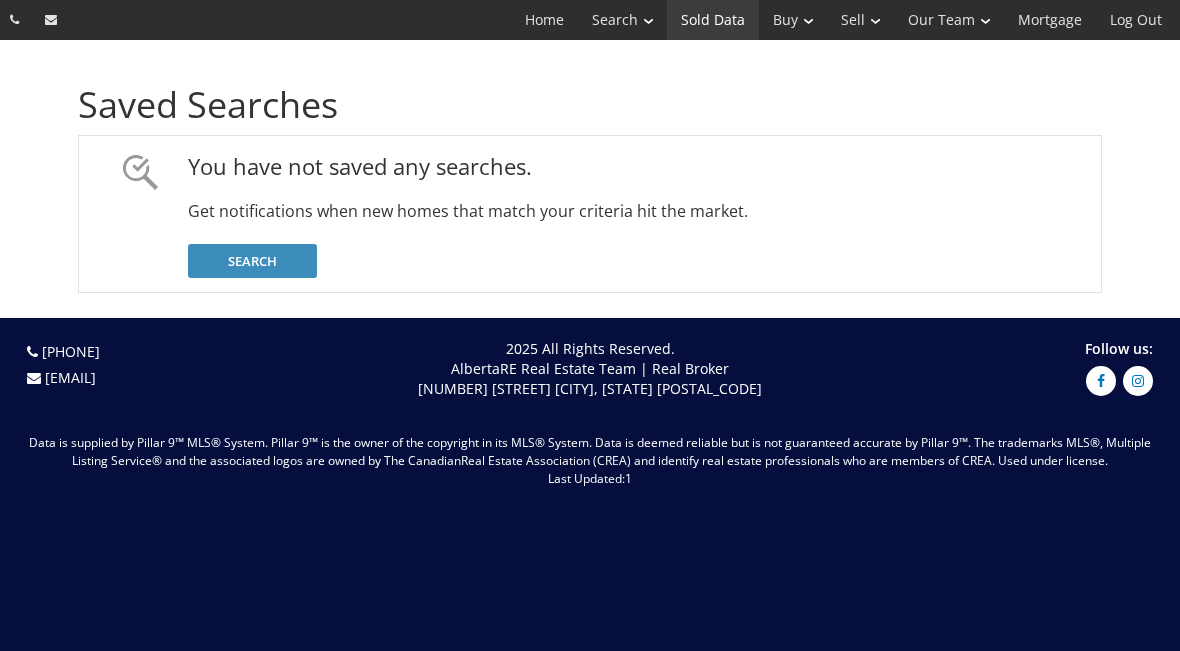 click on "Sold Data" at bounding box center (713, 20) 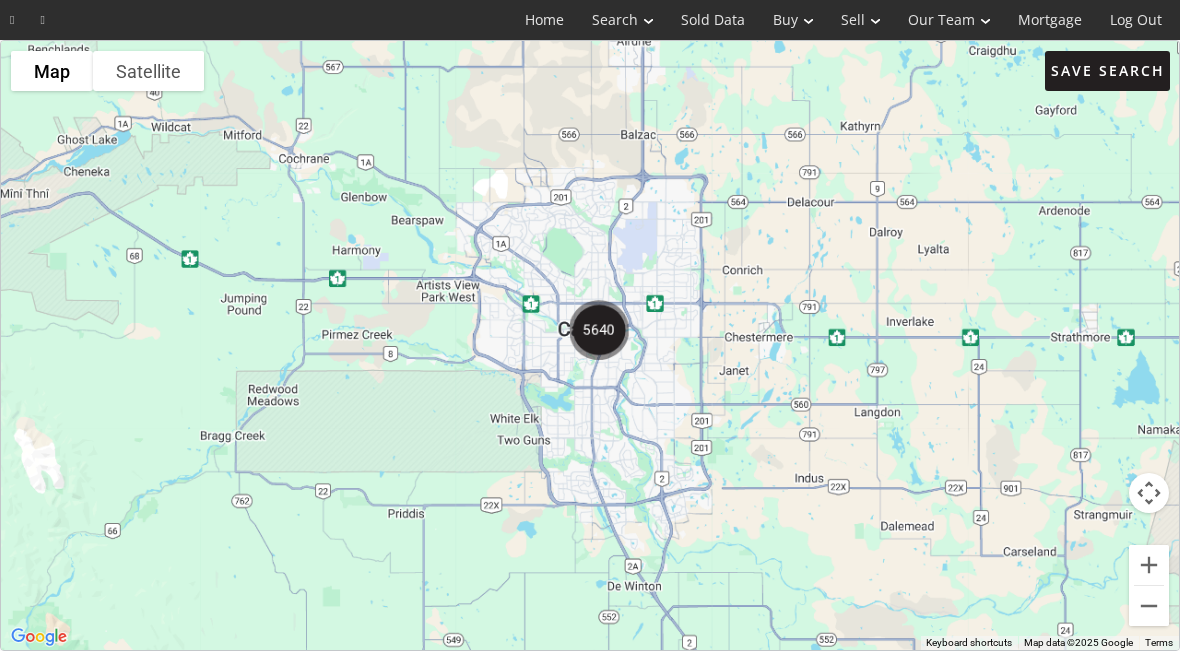 scroll, scrollTop: 0, scrollLeft: 0, axis: both 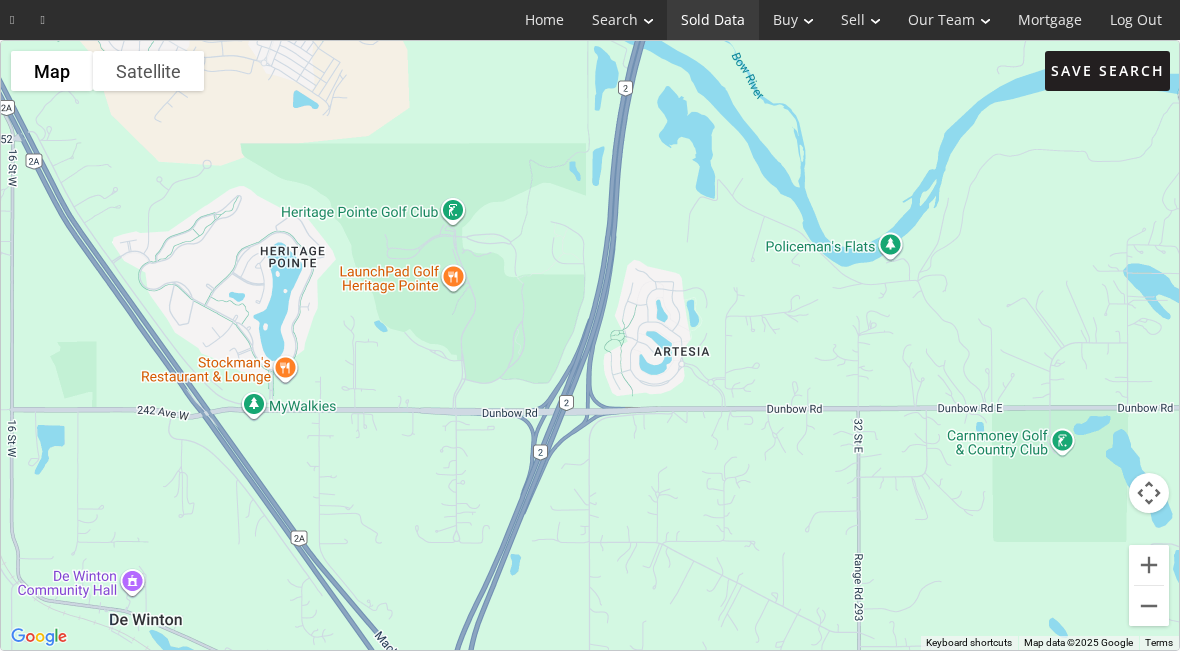 click on "Sold Data" at bounding box center [713, 20] 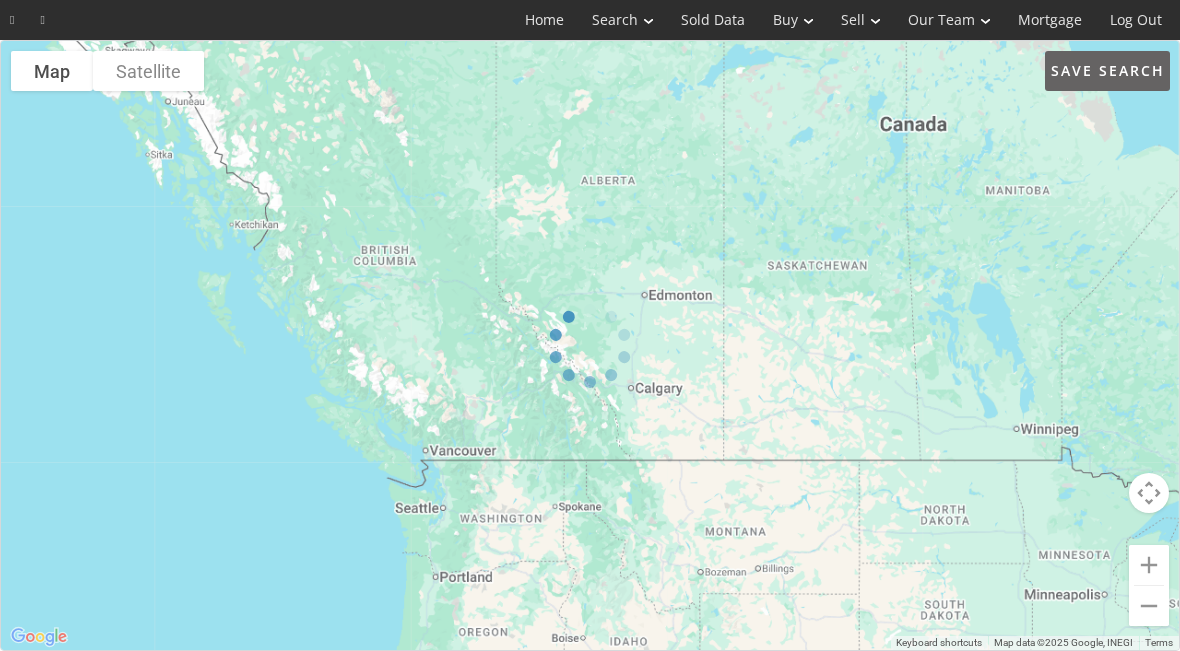 scroll, scrollTop: 0, scrollLeft: 0, axis: both 